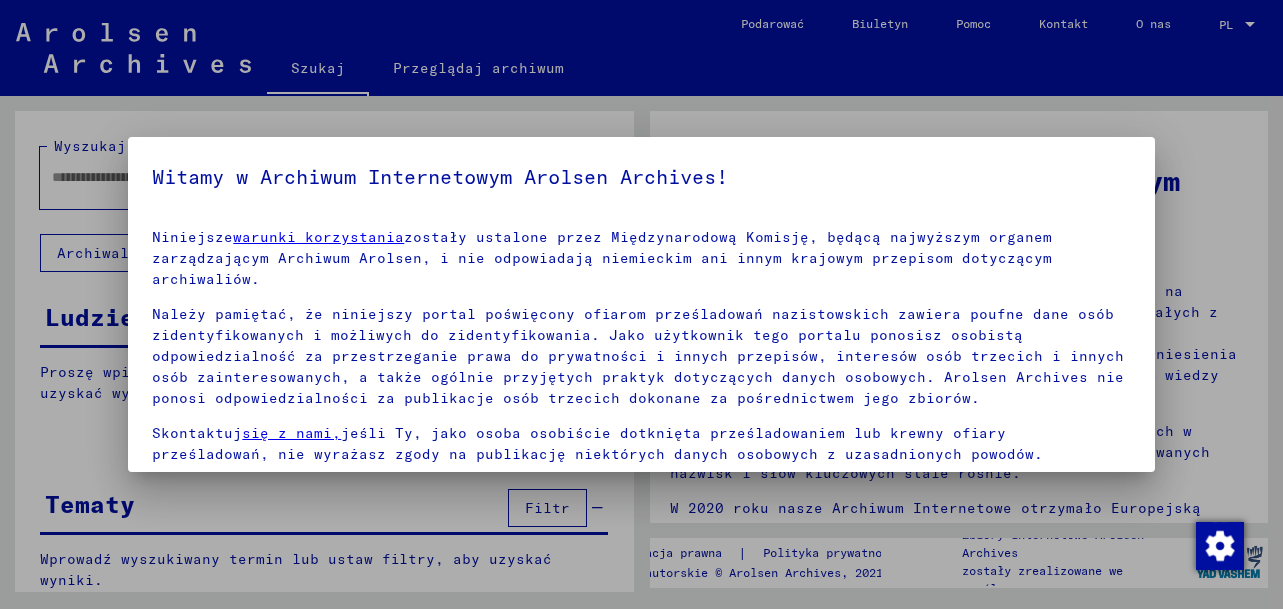 scroll, scrollTop: 0, scrollLeft: 0, axis: both 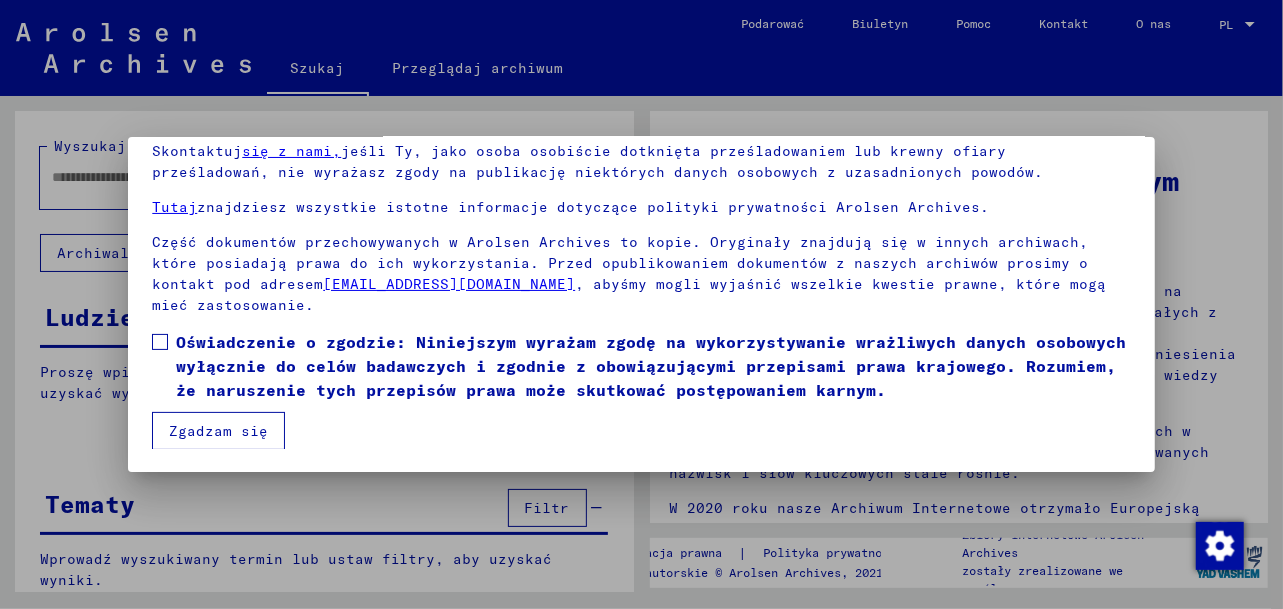 click on "Oświadczenie o zgodzie: Niniejszym wyrażam zgodę na wykorzystywanie wrażliwych danych osobowych wyłącznie do celów badawczych i zgodnie z obowiązującymi przepisami prawa krajowego. Rozumiem, że naruszenie tych przepisów prawa może skutkować postępowaniem karnym." at bounding box center [641, 366] 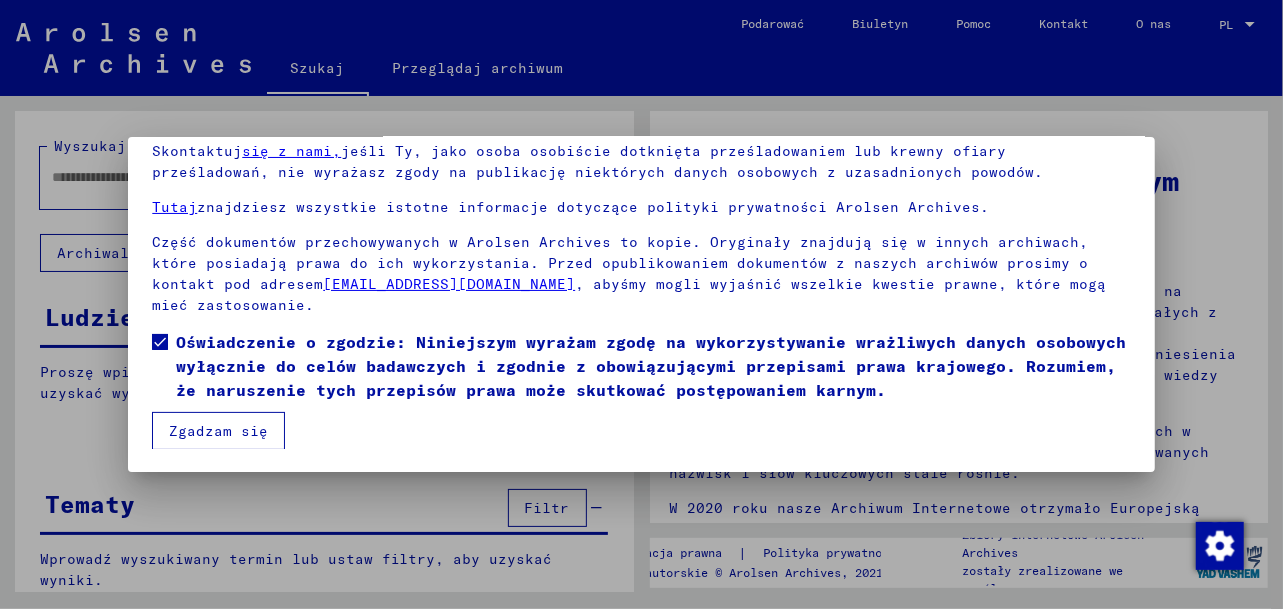 click on "Zgadzam się" at bounding box center (218, 431) 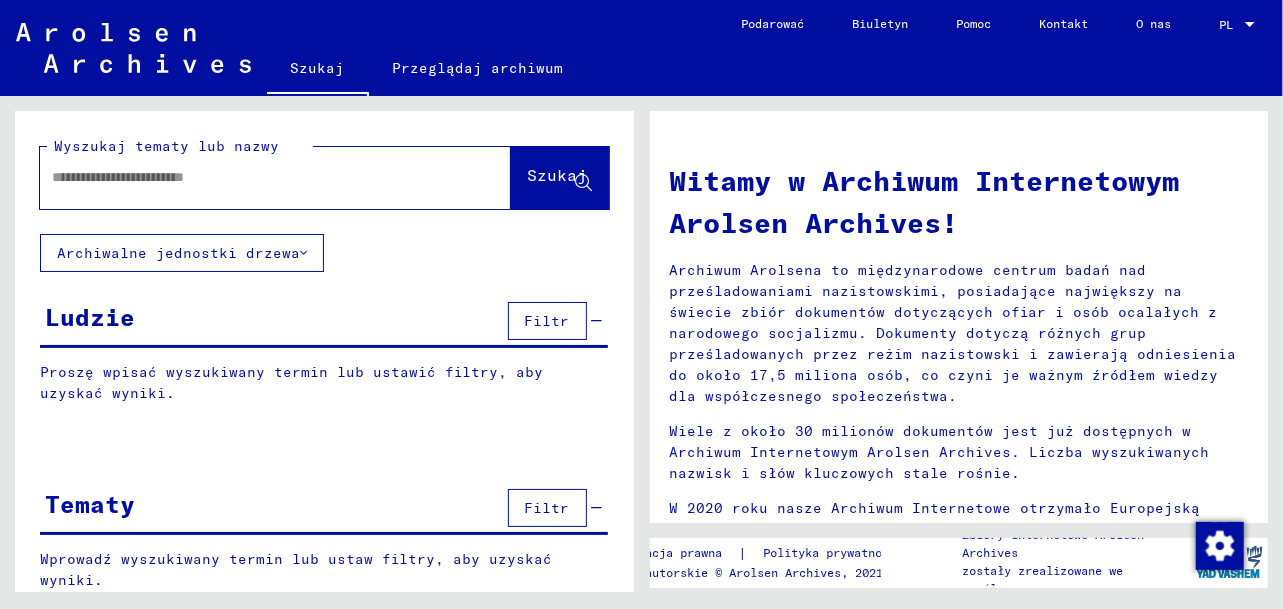 click at bounding box center [251, 177] 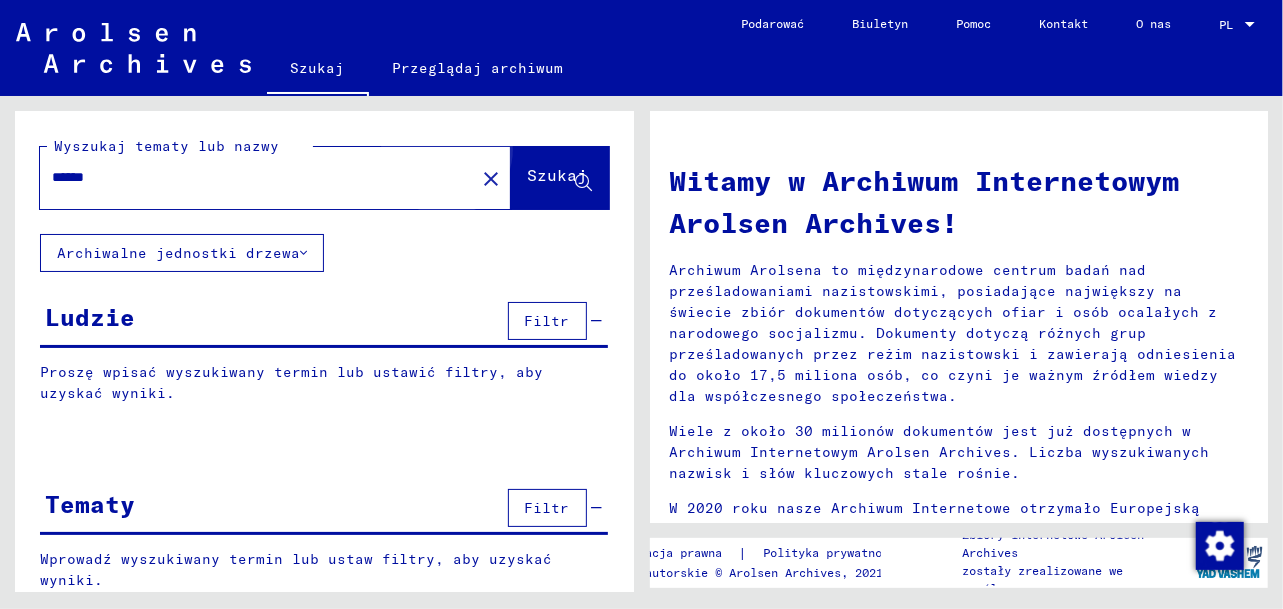 click on "Szukaj" 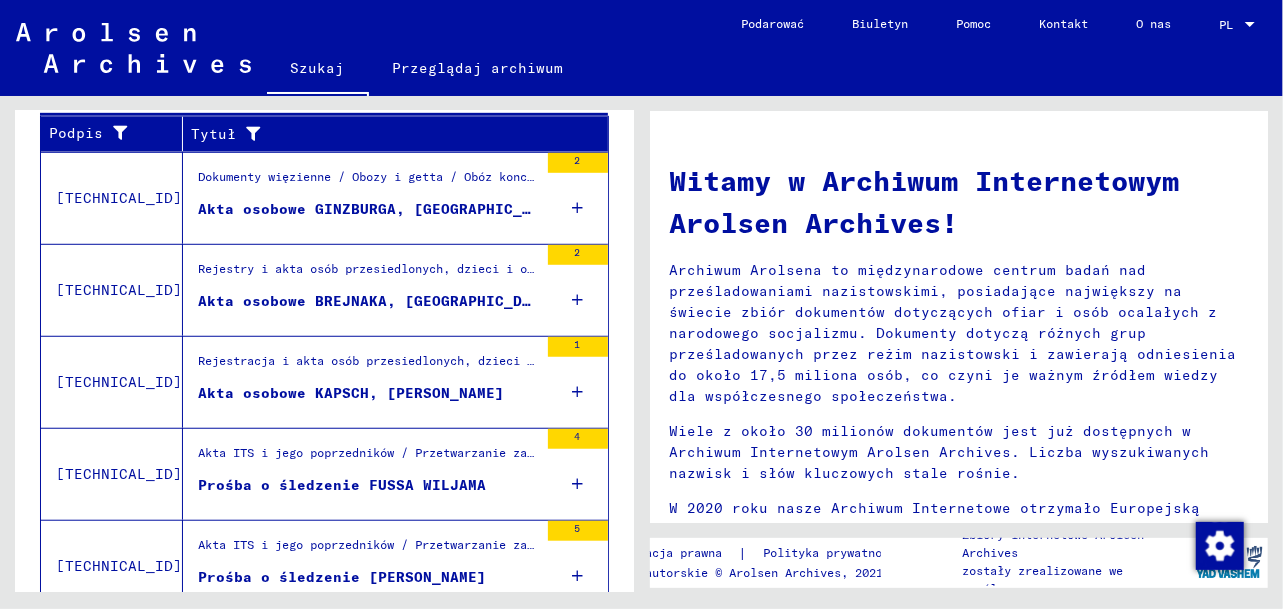 scroll, scrollTop: 680, scrollLeft: 0, axis: vertical 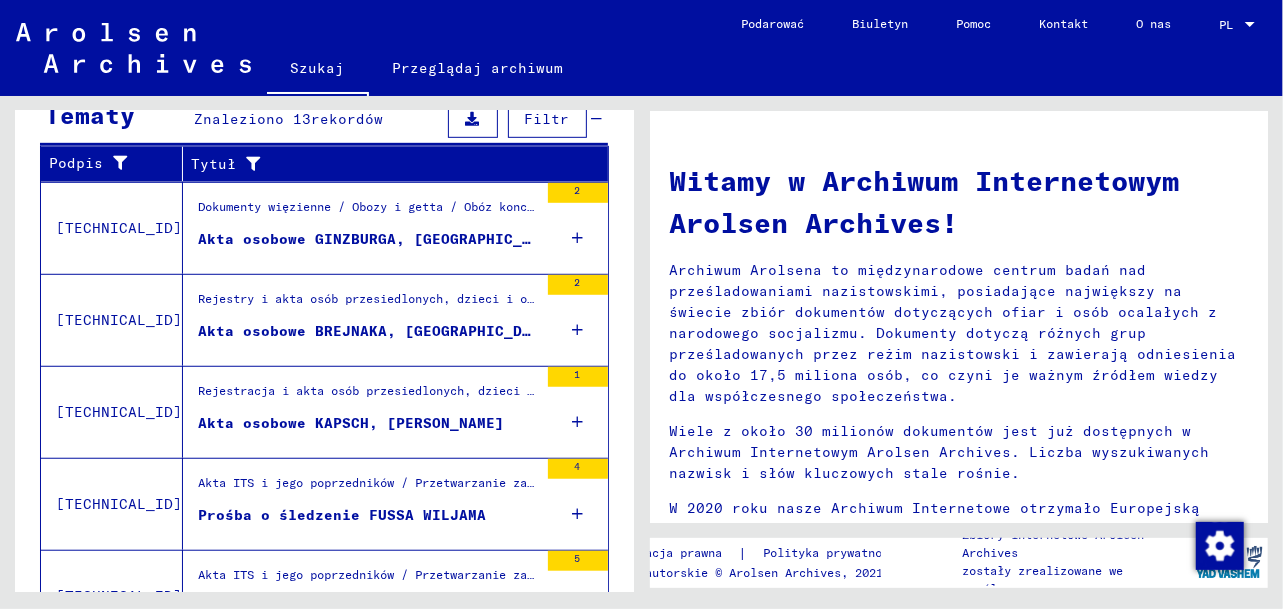 click on "Akta osobowe BREJNAKA, [GEOGRAPHIC_DATA], urodzonego 2 listopada 1926 r. w [GEOGRAPHIC_DATA]" at bounding box center (612, 331) 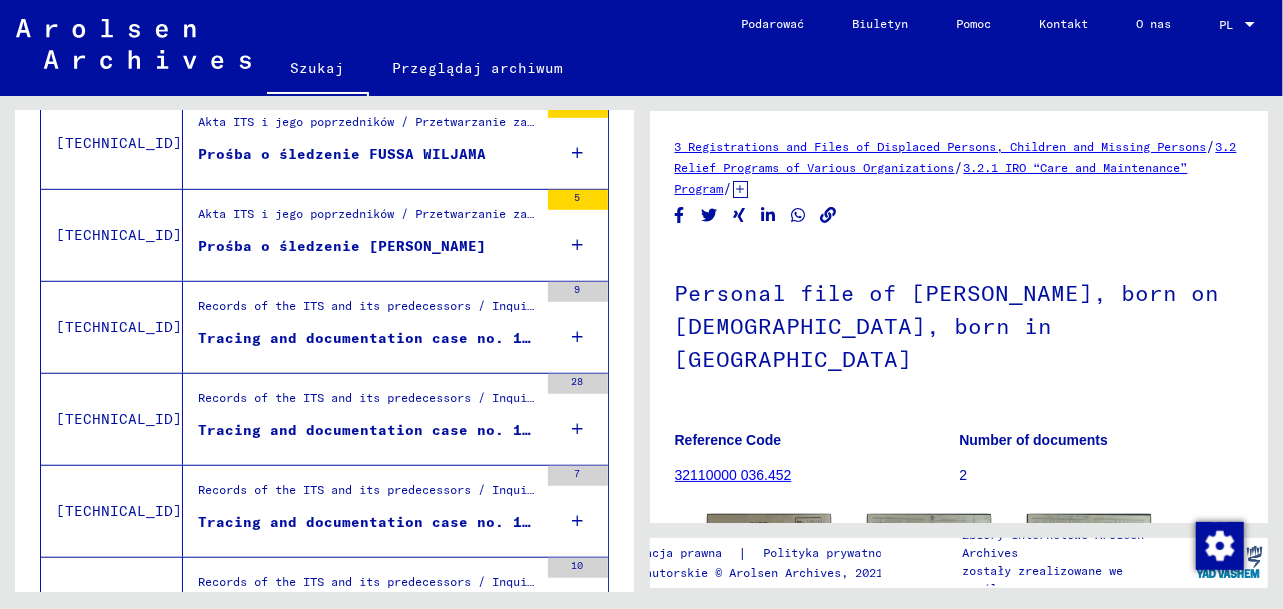 scroll, scrollTop: 322, scrollLeft: 0, axis: vertical 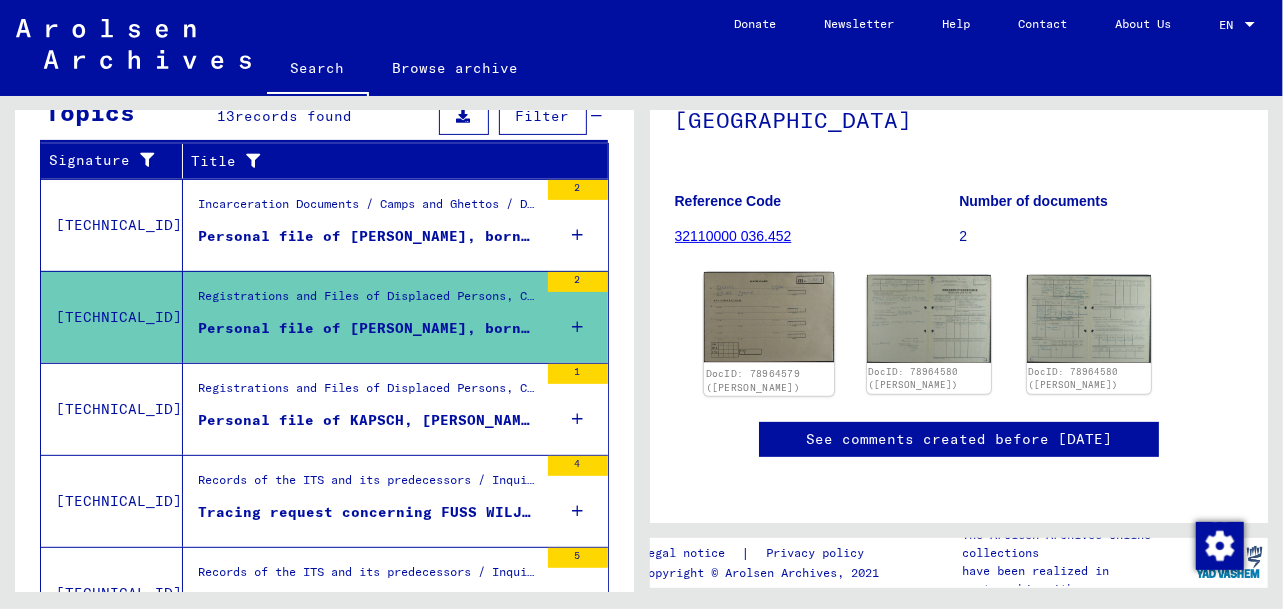 click 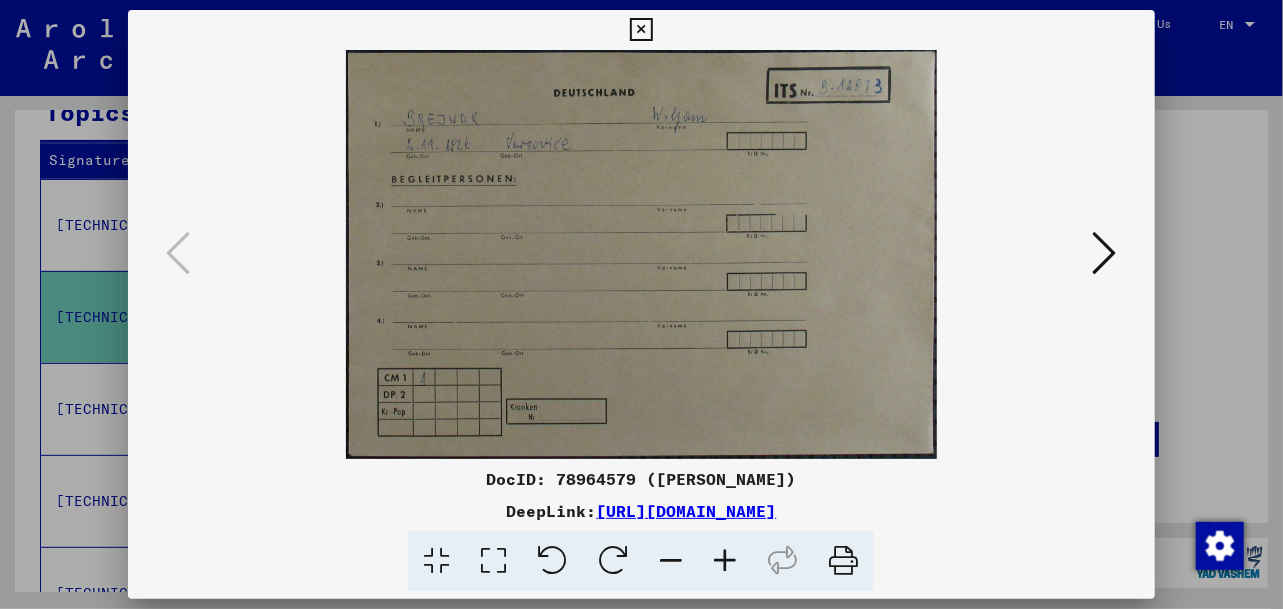 click at bounding box center [1105, 253] 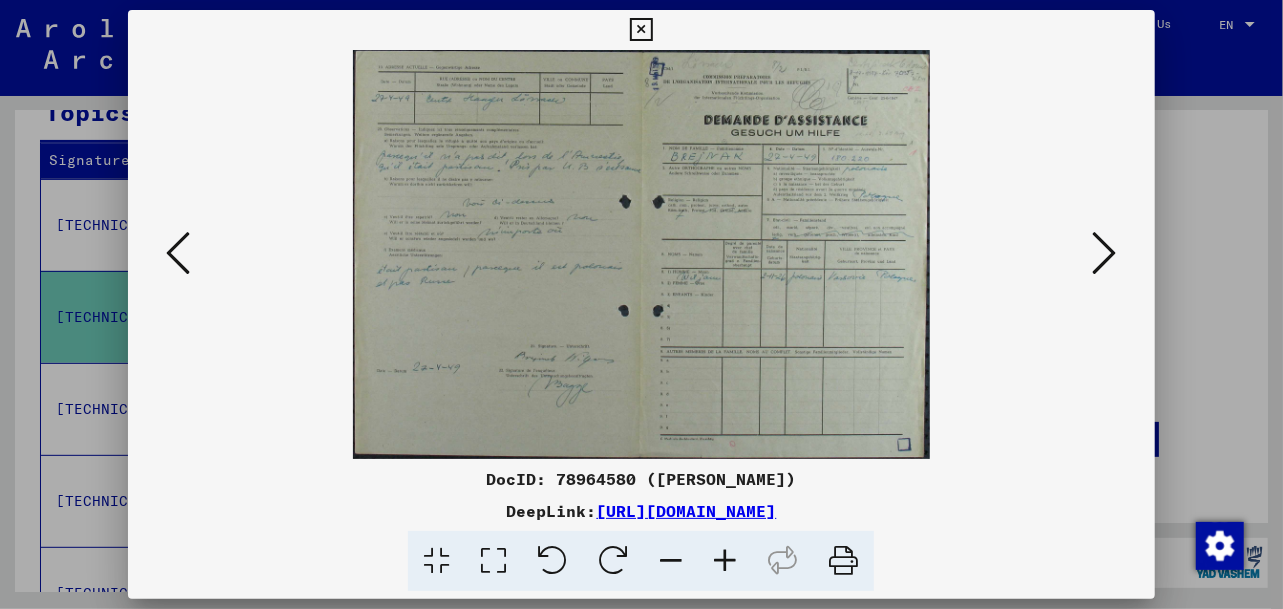 click at bounding box center [1105, 253] 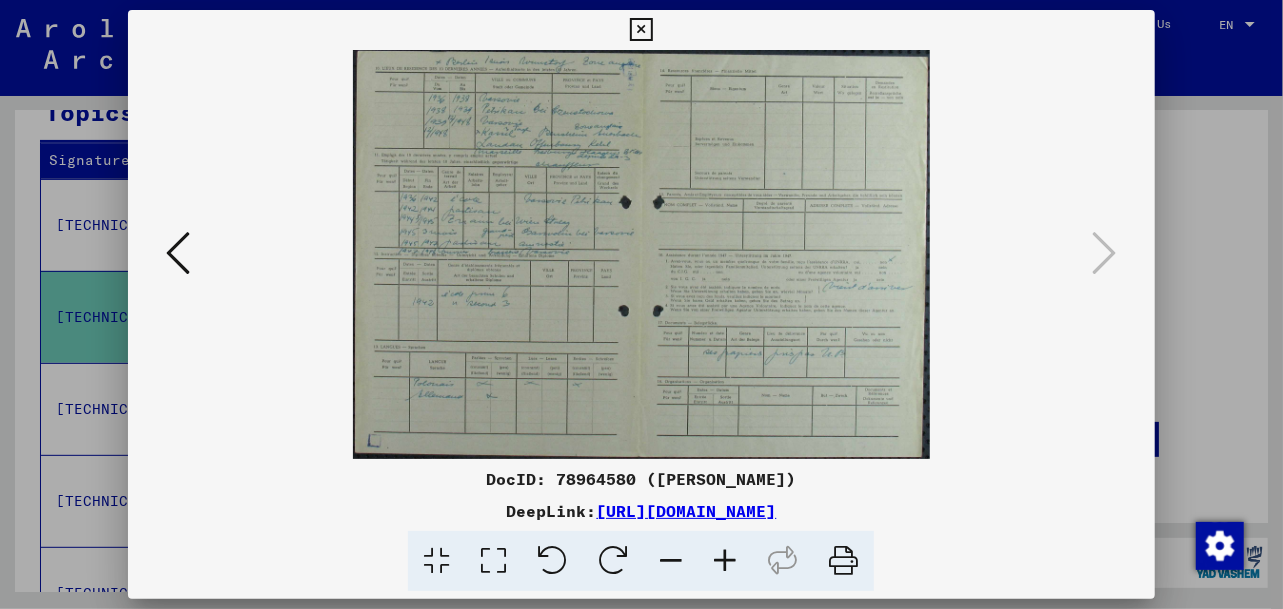 click at bounding box center [641, 30] 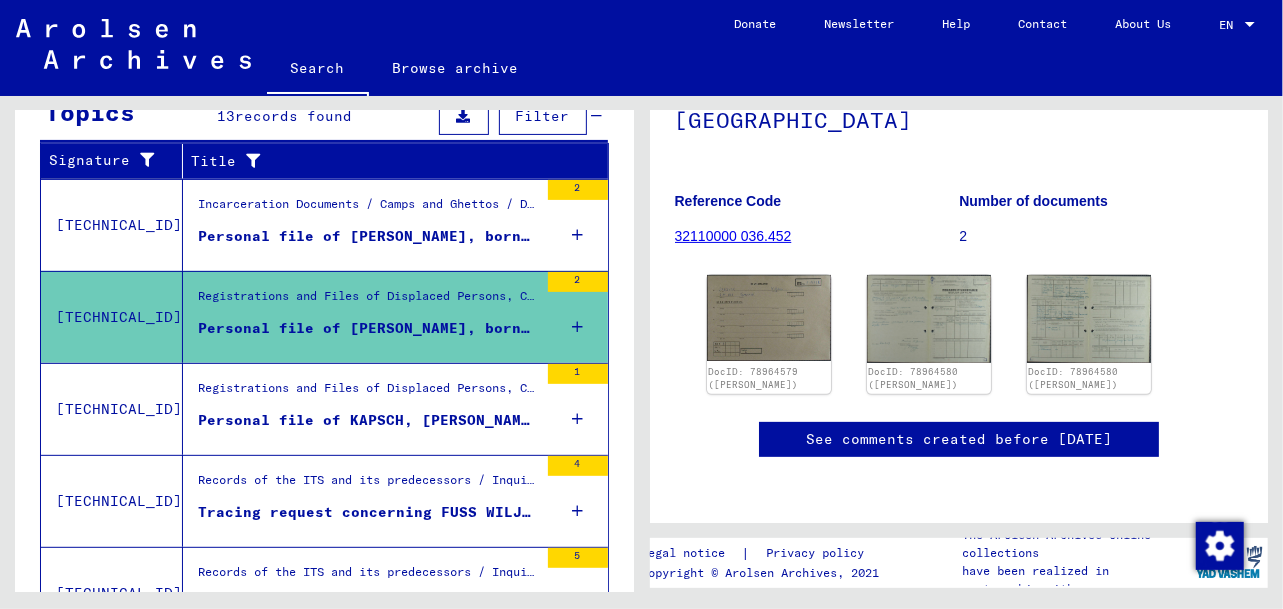 scroll, scrollTop: 422, scrollLeft: 0, axis: vertical 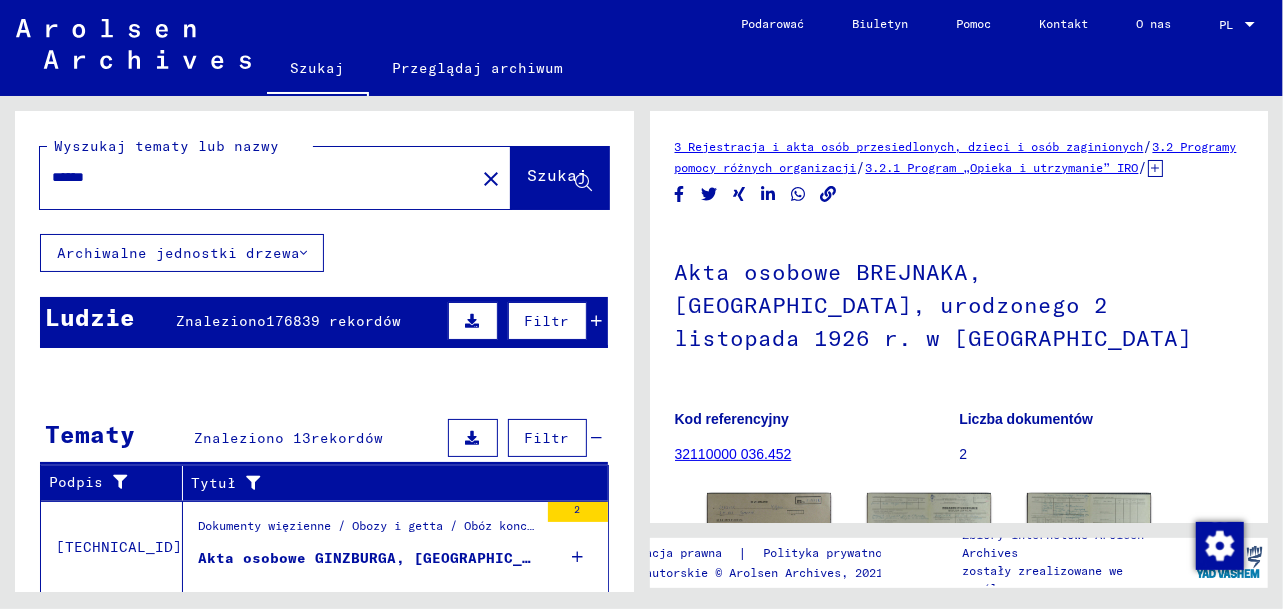 click on "******" at bounding box center (257, 177) 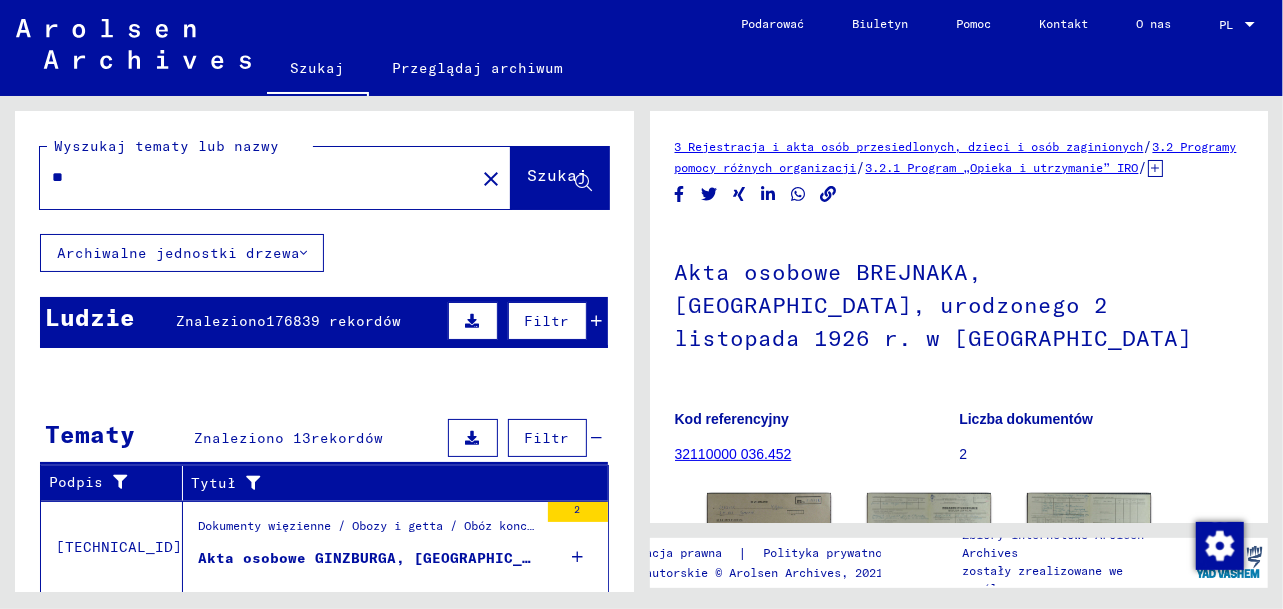 type on "*" 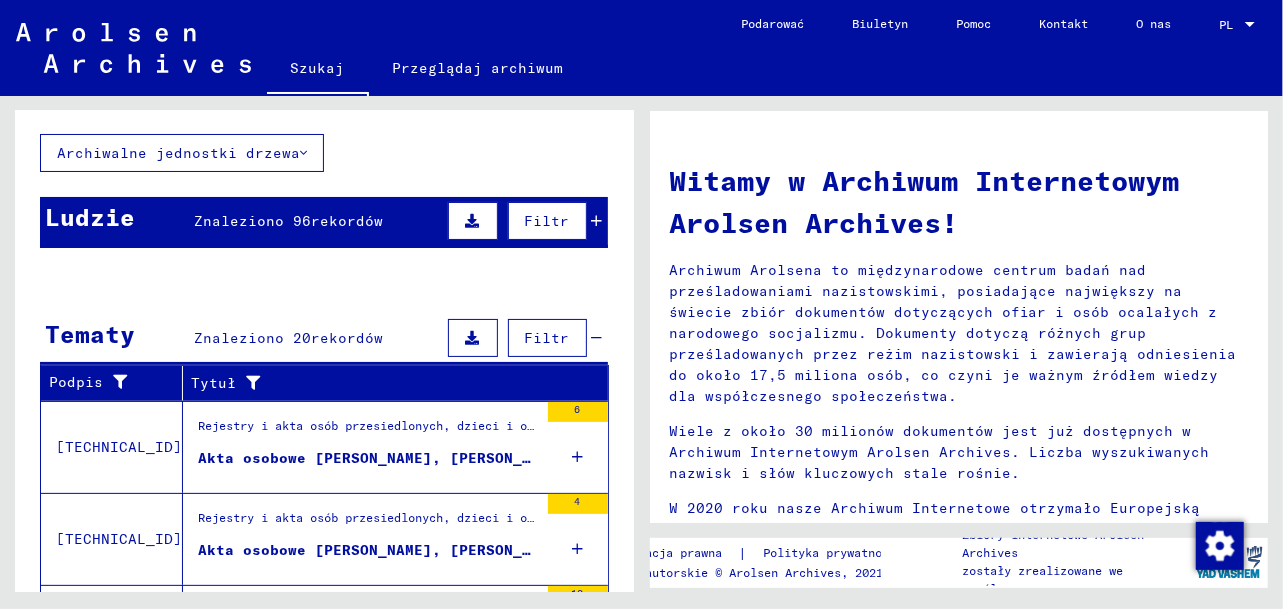 scroll, scrollTop: 200, scrollLeft: 0, axis: vertical 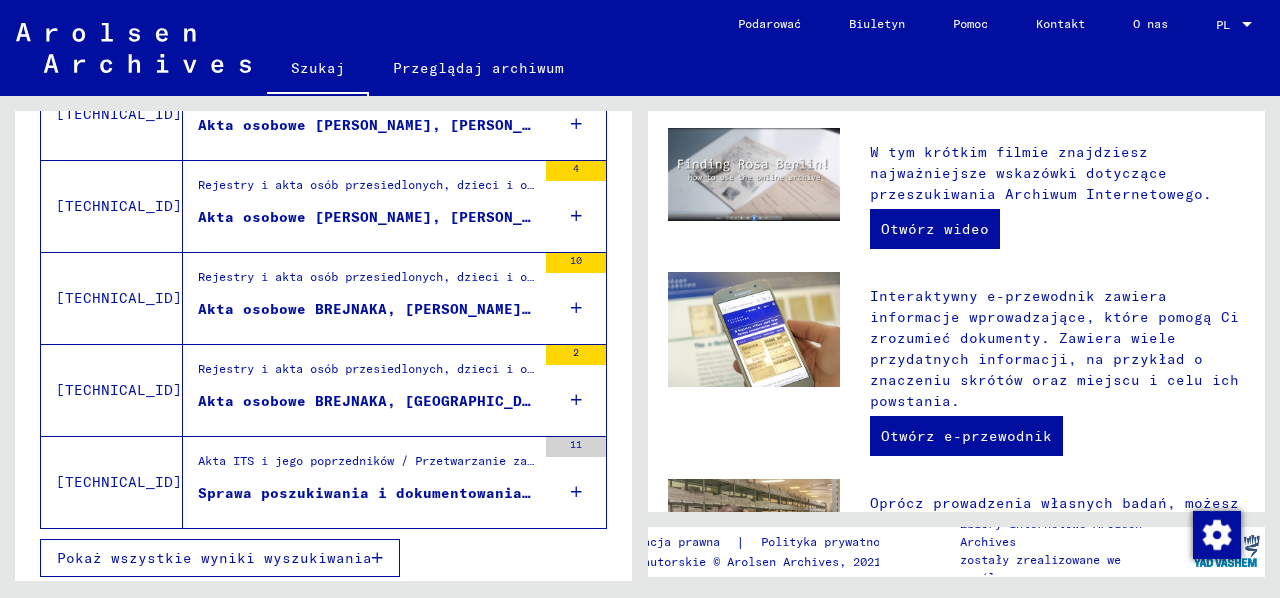 click on "Pokaż wszystkie wyniki wyszukiwania" at bounding box center [220, 558] 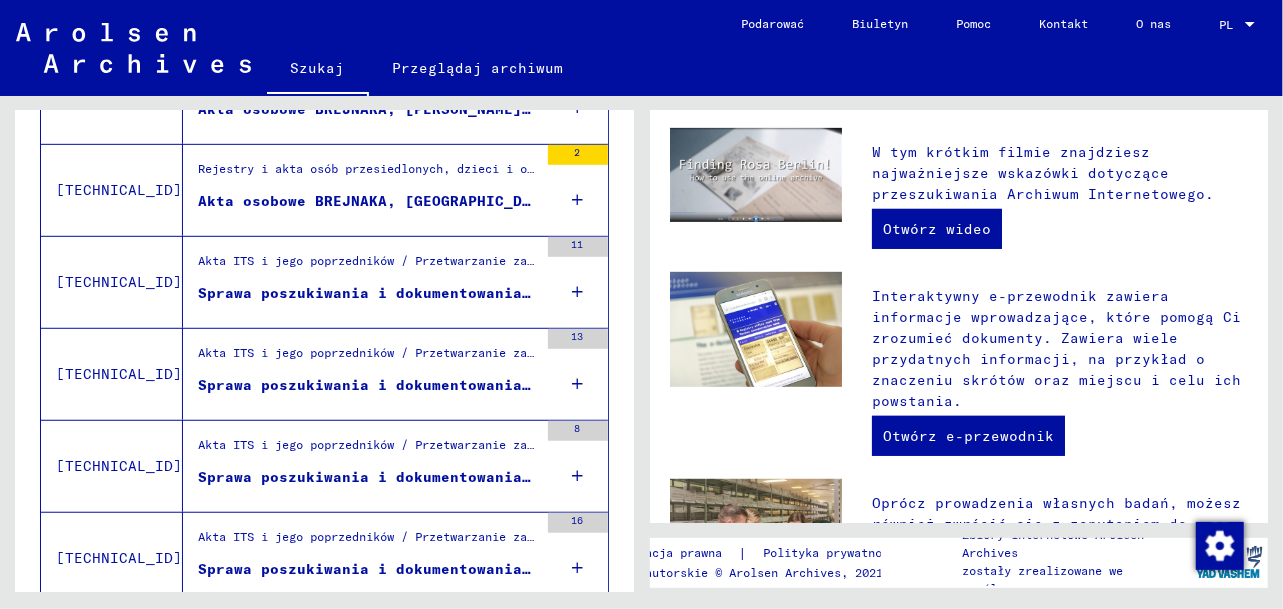 scroll, scrollTop: 733, scrollLeft: 0, axis: vertical 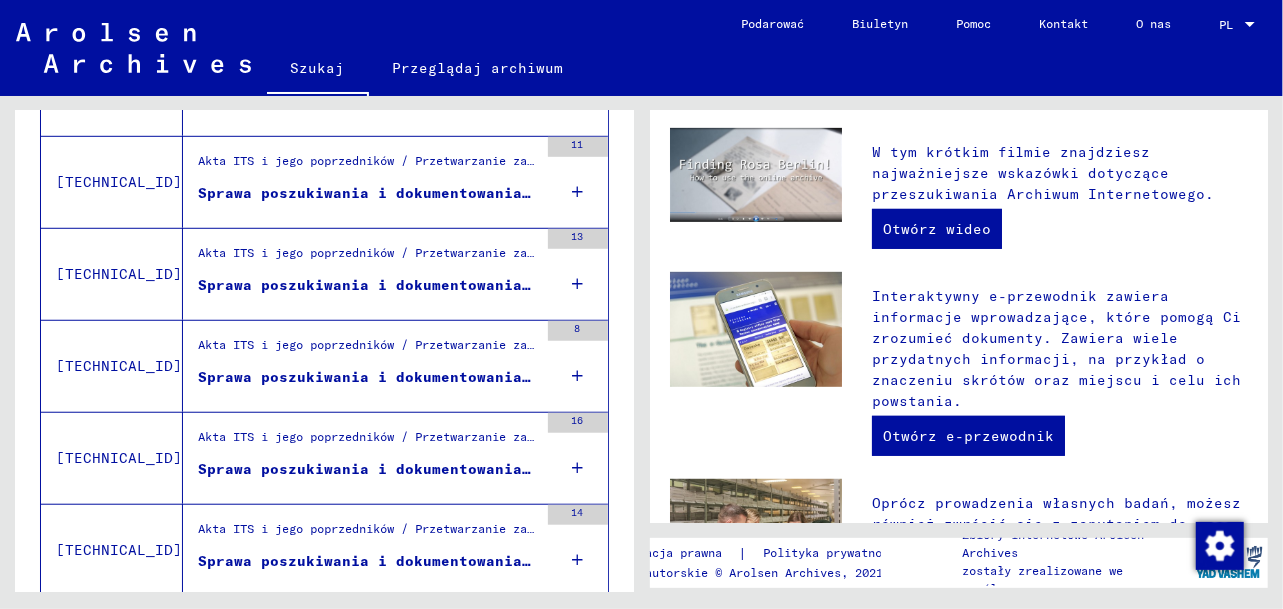 click on "Sprawa poszukiwania i dokumentowania nr 1.242.610 dla [PERSON_NAME], [PERSON_NAME] urodzonego [DATE] r." at bounding box center (661, 285) 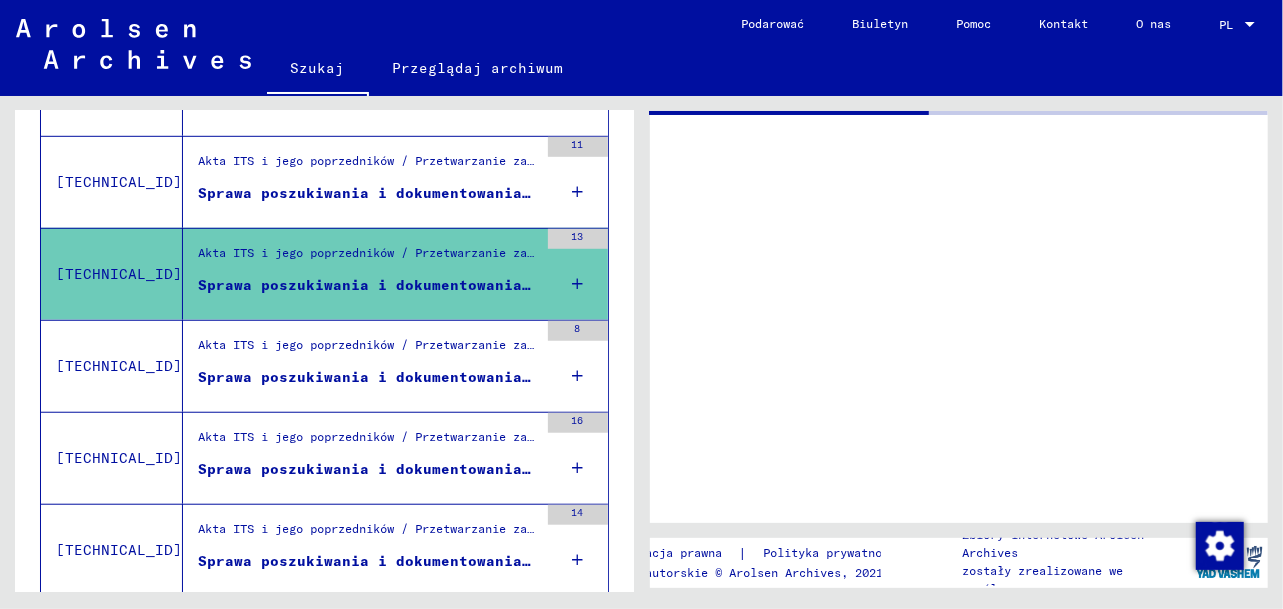scroll, scrollTop: 0, scrollLeft: 0, axis: both 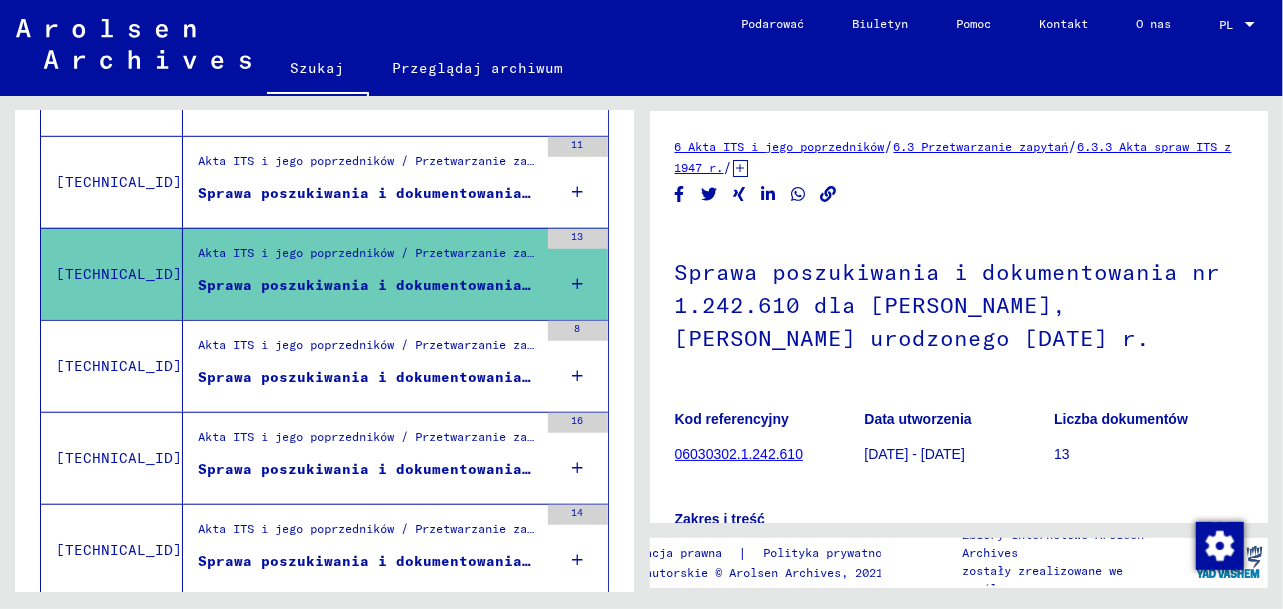 click on "Sprawa poszukiwania i dokumentowania nr 1.146.692 dla BREJNAKA, [PERSON_NAME] ur. [DATE] lub [DATE] lub [DATE]" at bounding box center (693, 193) 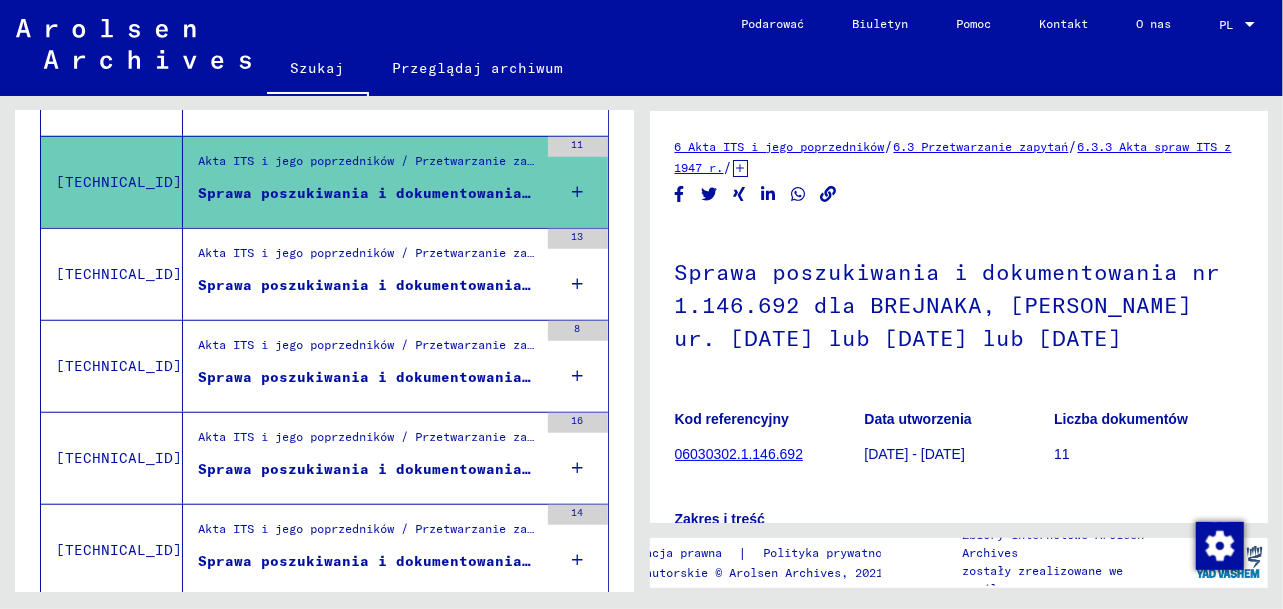 scroll, scrollTop: 0, scrollLeft: 0, axis: both 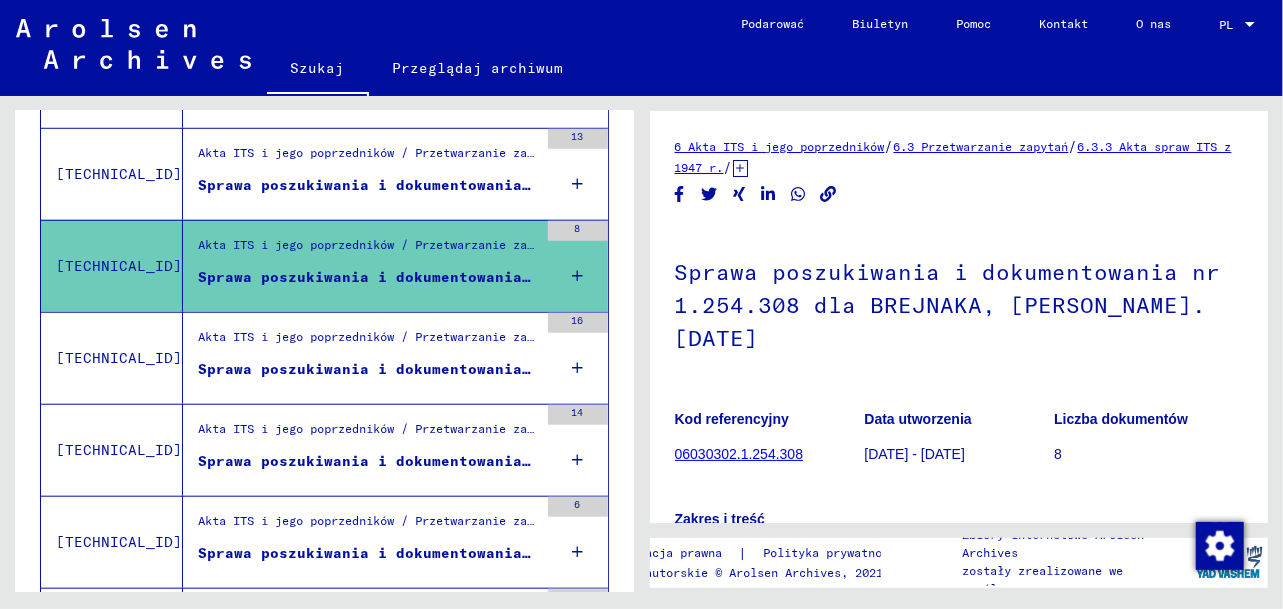 click on "Akta ITS i jego poprzedników / Przetwarzanie zapytań / Akta spraw ITS od 1947 r. / Repozytorium spraw T/D / Śledzenie i dokumentowanie spraw o numerach (T/D) od 1 250 000 do 1 499 999 / Śledzenie i dokumentowanie spraw o numerach (T/D) od 1 255 500 do 1 255 999" at bounding box center (368, 342) 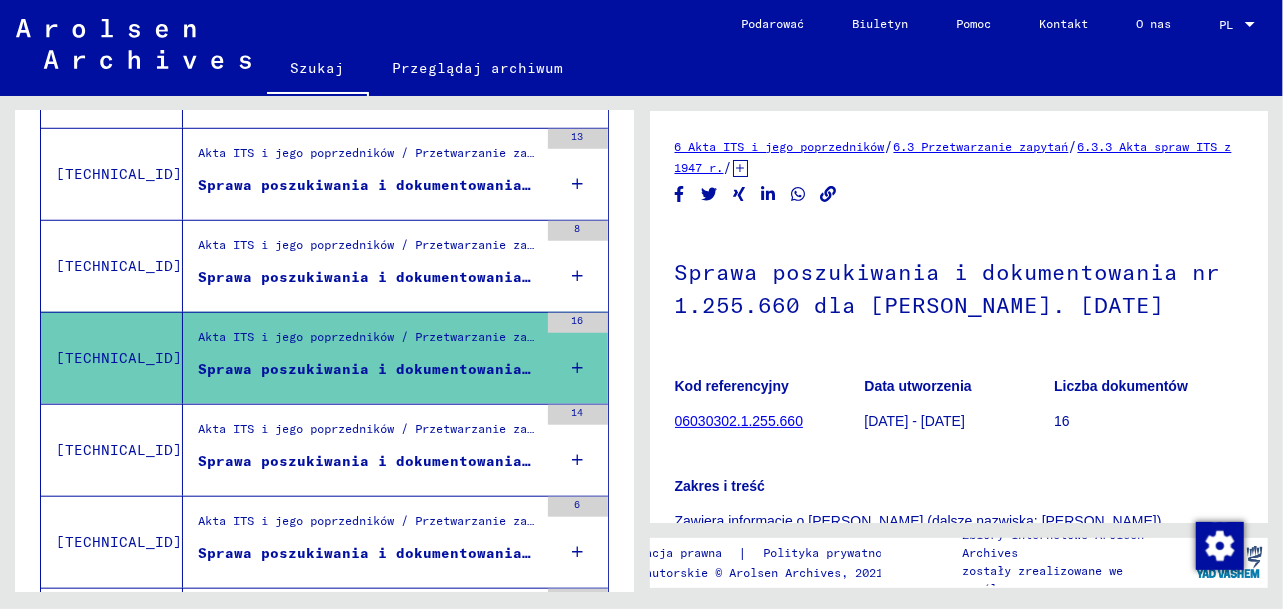 scroll, scrollTop: 0, scrollLeft: 0, axis: both 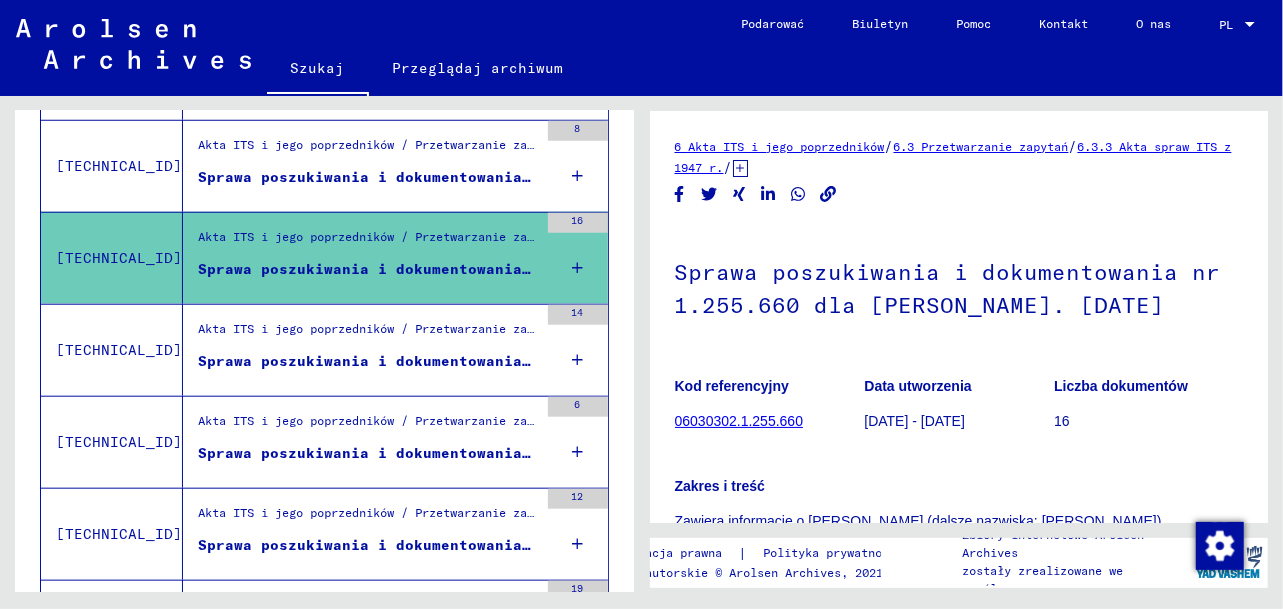 click on "Sprawa poszukiwania i dokumentowania nr 1.267.891 dla BREJNAKA, FRANCISZKA" at bounding box center (531, 361) 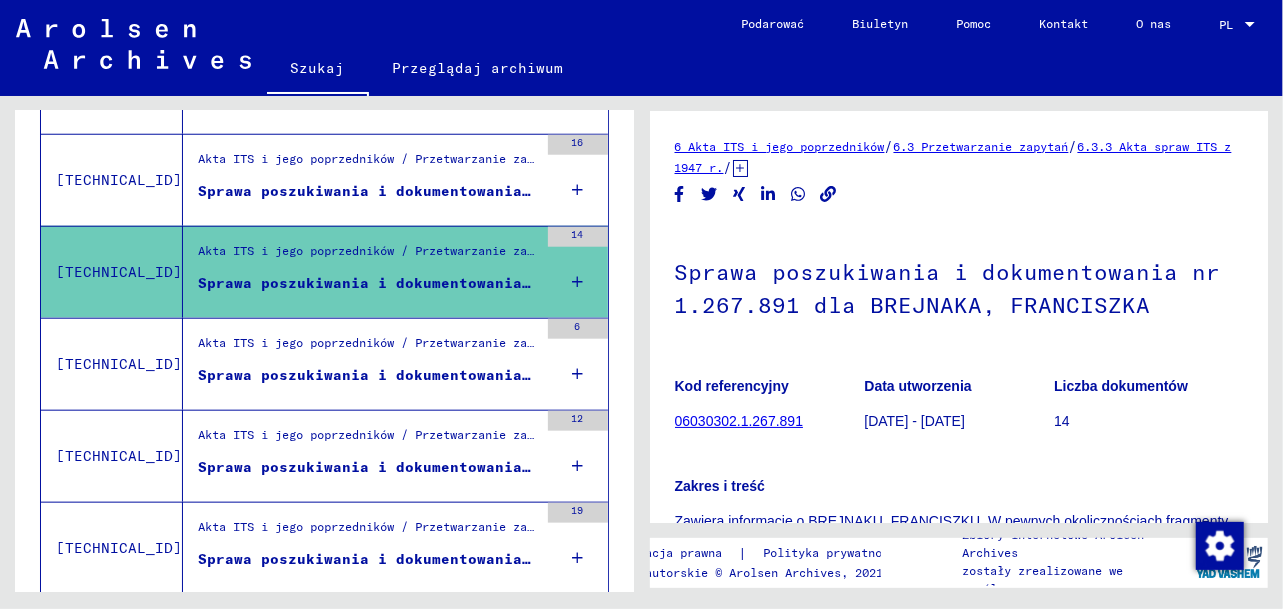scroll, scrollTop: 0, scrollLeft: 0, axis: both 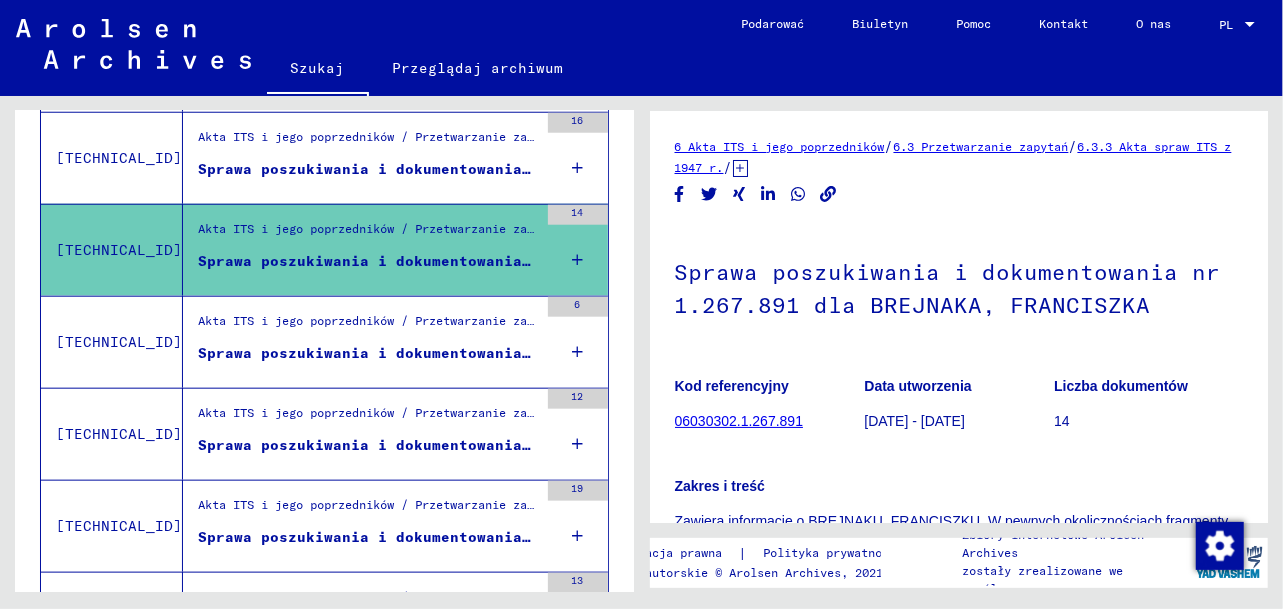 click on "Sprawa poszukiwania i dokumentowania nr 1.337.572 dla BREJNAKA, [PERSON_NAME]. [DATE]" at bounding box center (580, 353) 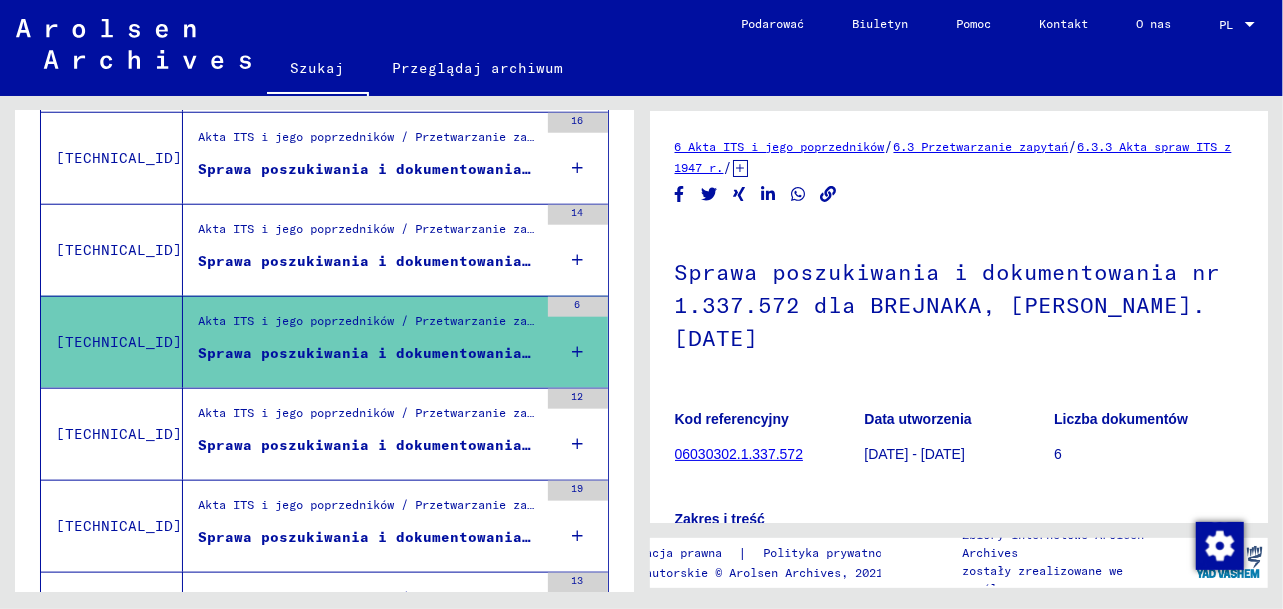 scroll, scrollTop: 0, scrollLeft: 0, axis: both 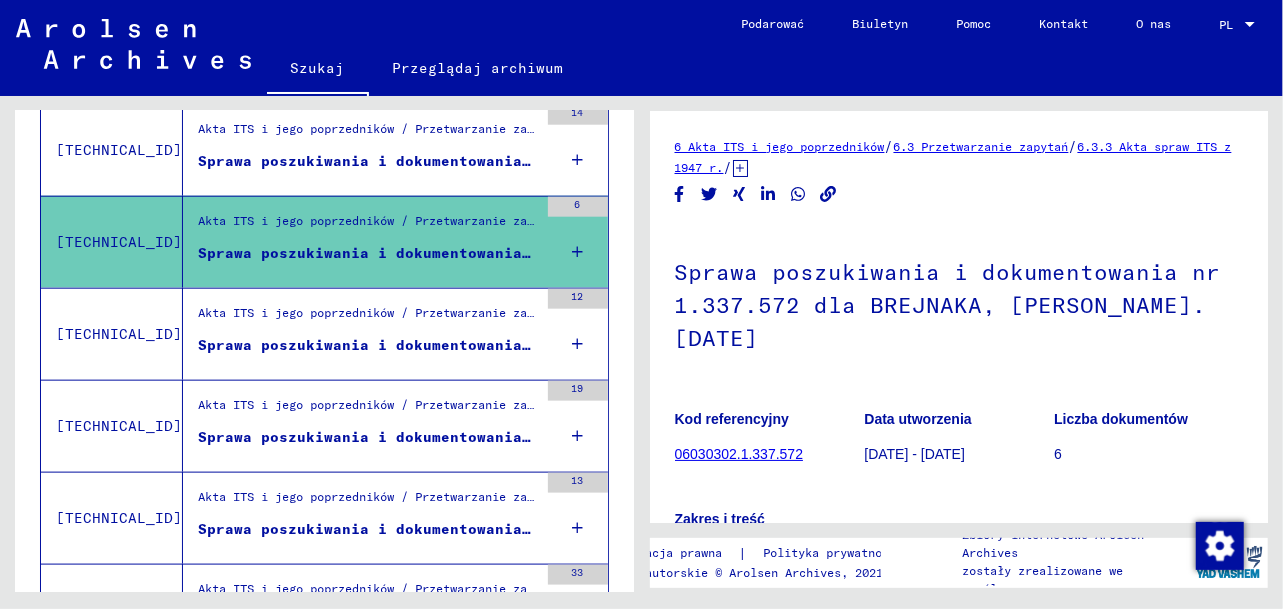 click on "Sprawa poszukiwania i dokumentowania nr 1.443.160 dla [PERSON_NAME]. [DATE]" at bounding box center (535, 345) 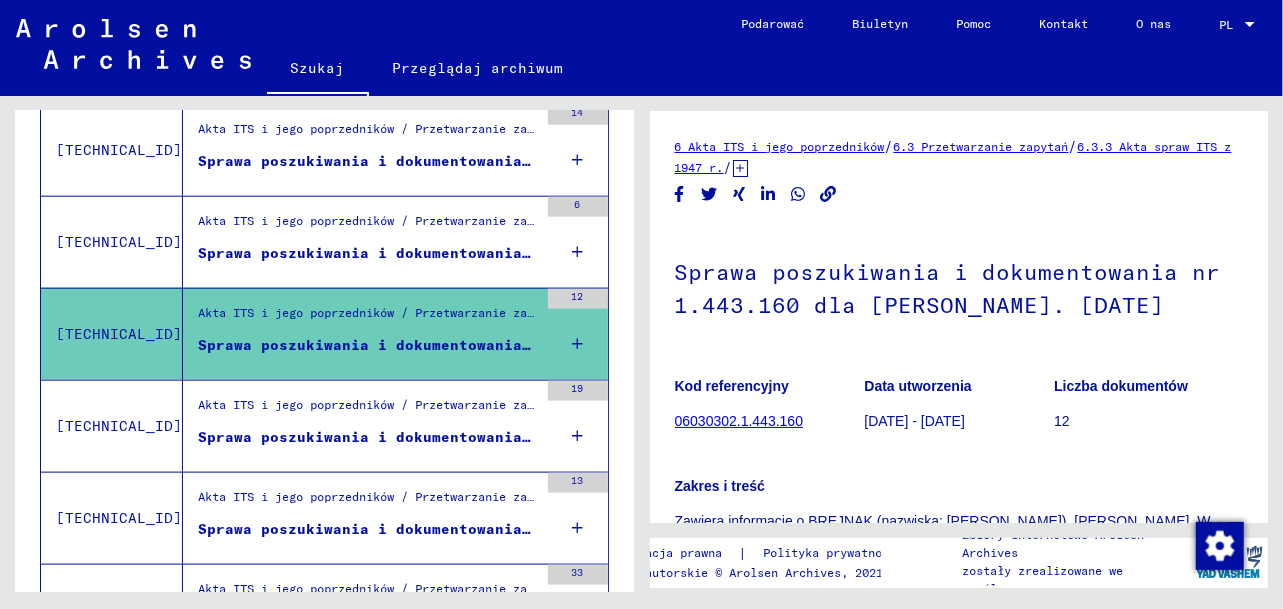 scroll, scrollTop: 0, scrollLeft: 0, axis: both 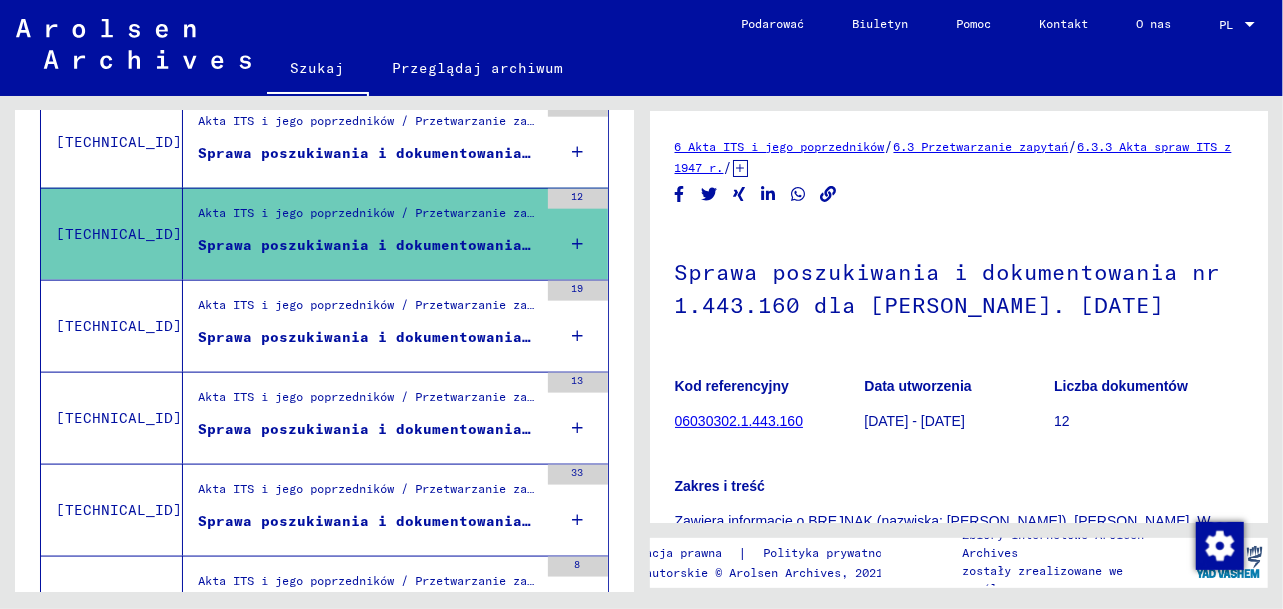 click on "Sprawa poszukiwania i dokumentowania nr 1.540.425 dla [PERSON_NAME] ur. [DATE]" at bounding box center (549, 337) 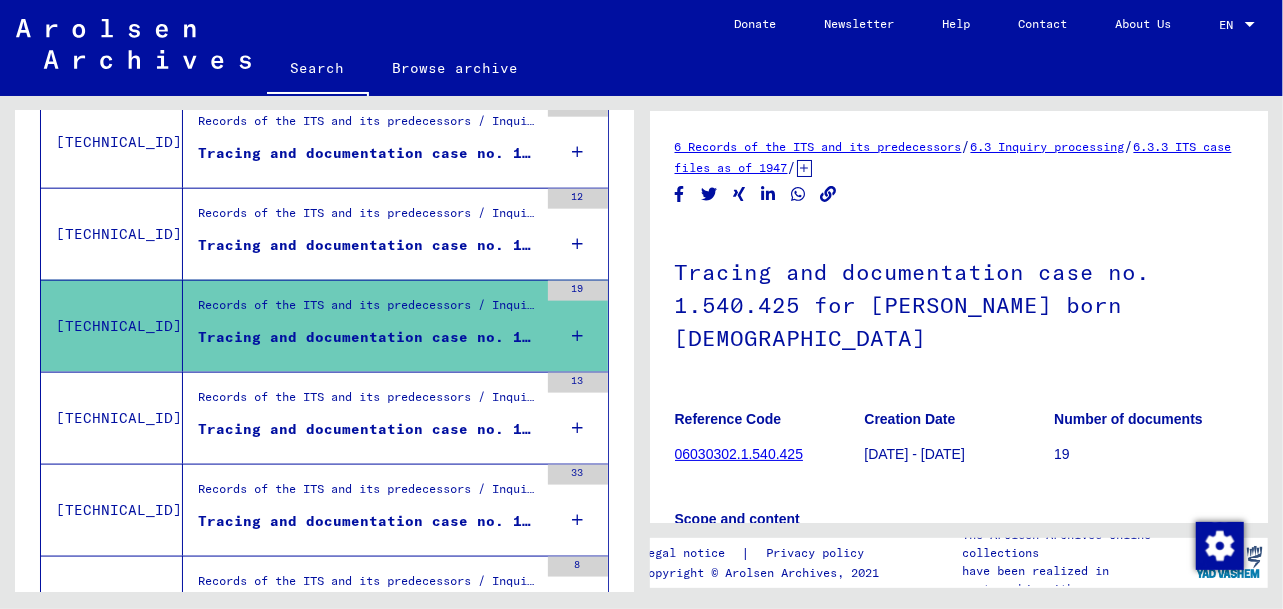 scroll, scrollTop: 0, scrollLeft: 0, axis: both 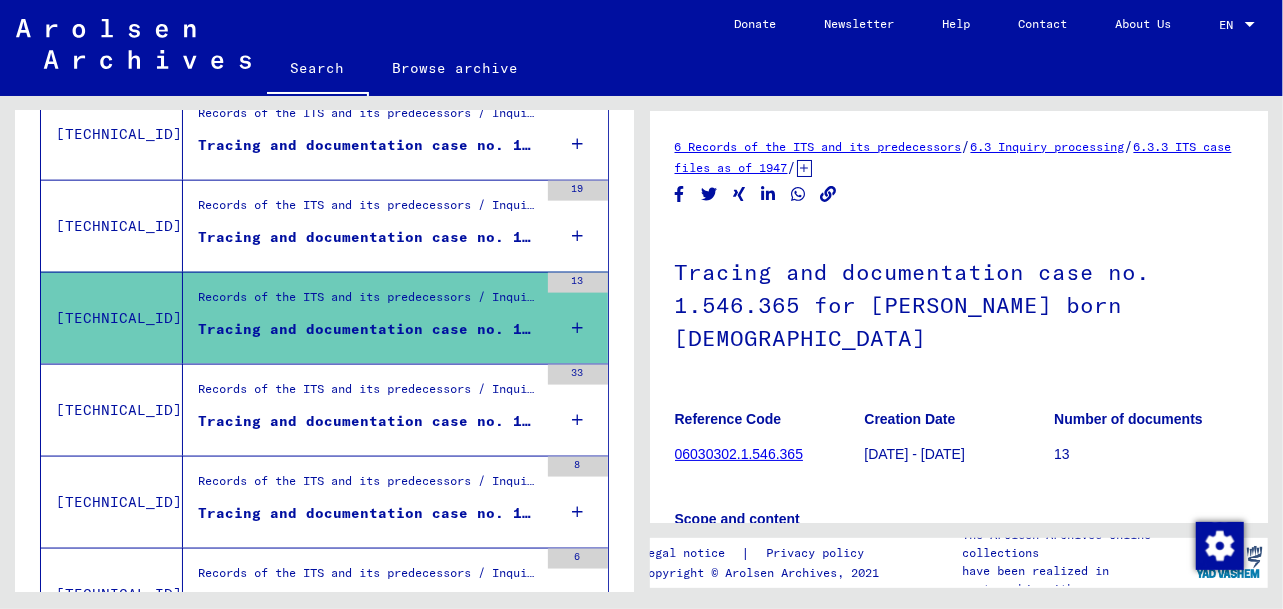 click on "Records of the ITS and its predecessors / Inquiry processing / ITS case files as of 1947 / Repository of T/D cases / Tracing and documentation cases with (T/D) numbers between 1.500.000 and 1.749.999 / Tracing and documentation cases with (T/D) numbers between 1.645.500 and 1.645.999" at bounding box center [368, 395] 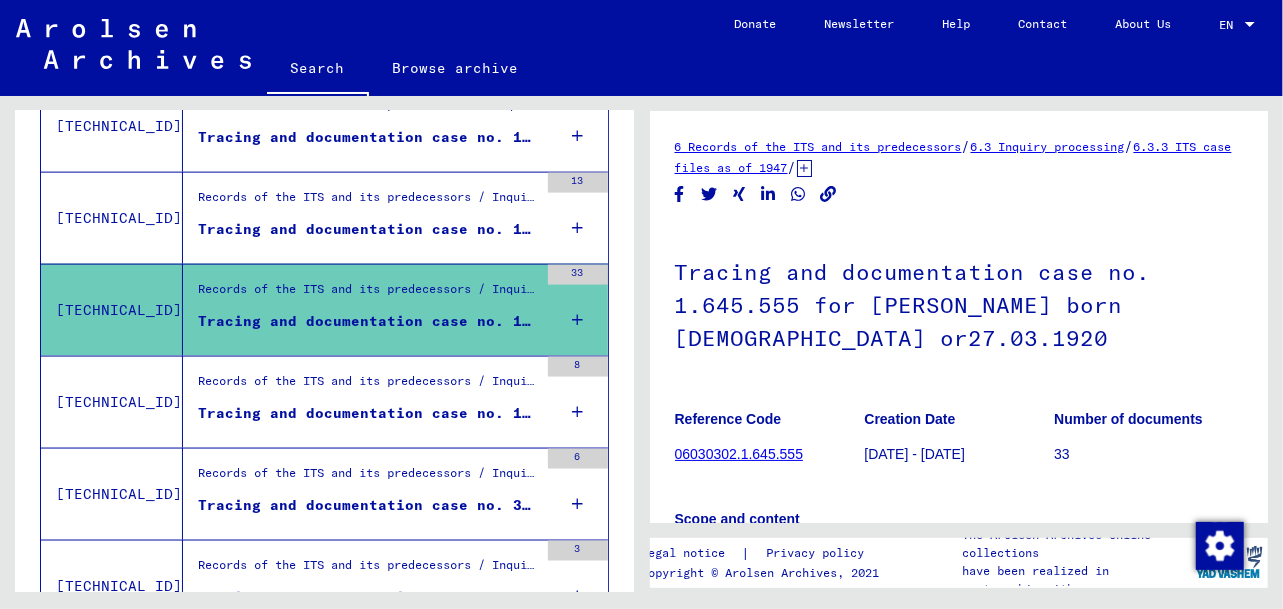 click on "Tracing and documentation case no. 1.671.364 for [PERSON_NAME] born [DEMOGRAPHIC_DATA]" at bounding box center [368, 413] 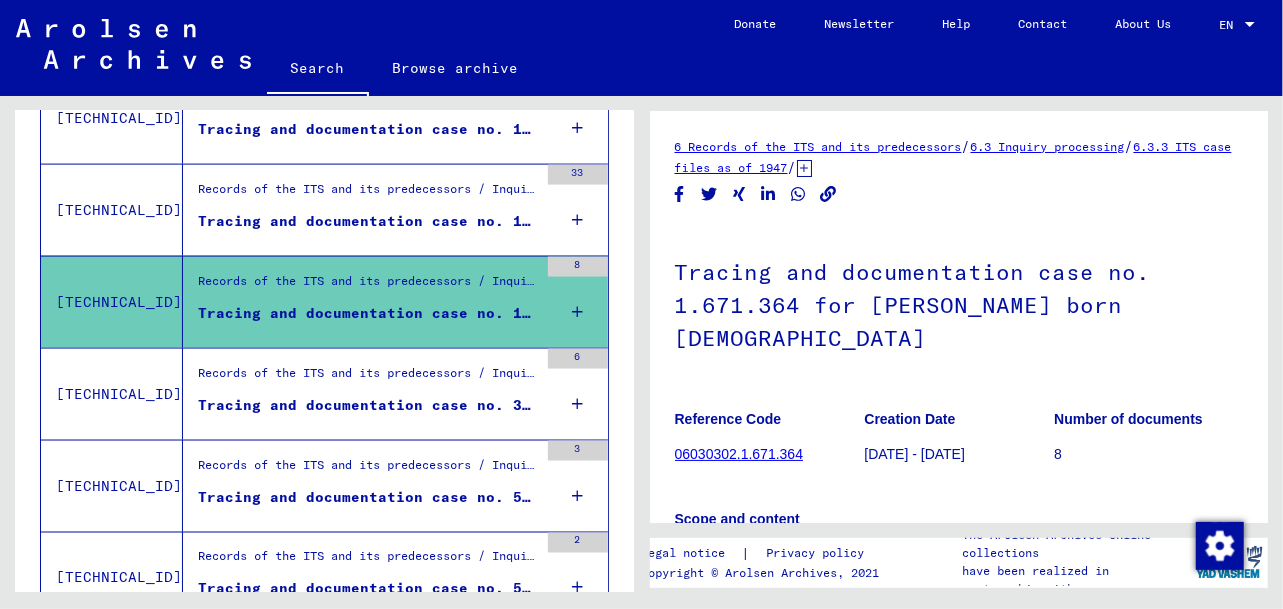 click on "Tracing and documentation case no. 310.814 for [PERSON_NAME], [PERSON_NAME] born [DEMOGRAPHIC_DATA]" at bounding box center [368, 405] 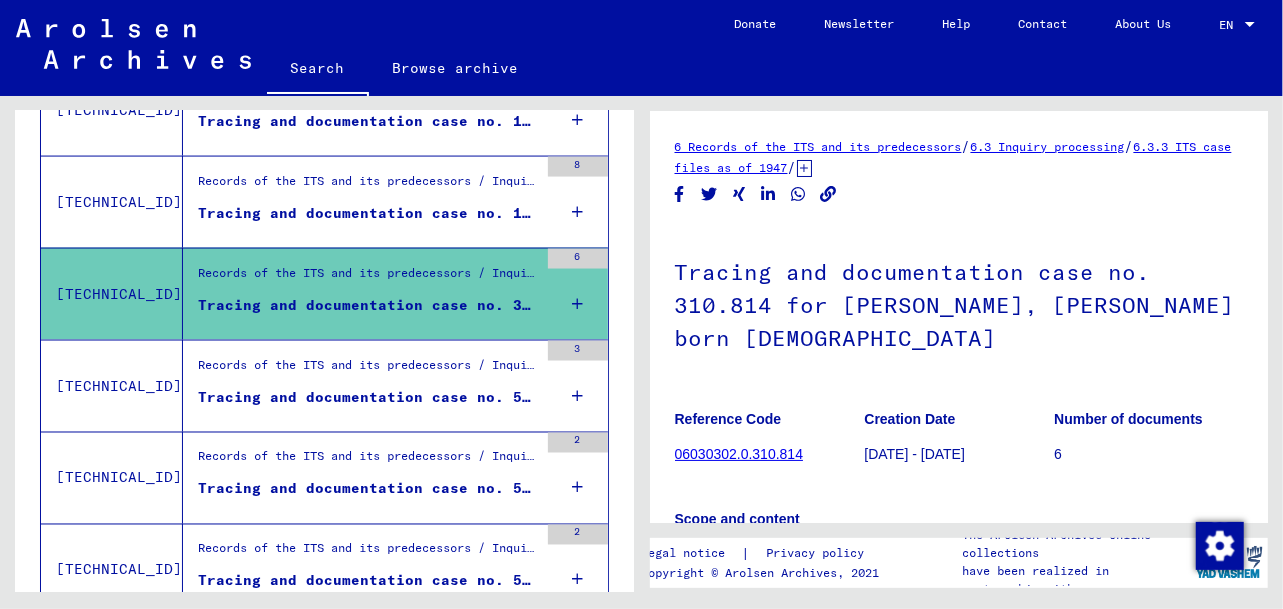 click on "Tracing and documentation case no. 5.081.440 for [PERSON_NAME] born [DEMOGRAPHIC_DATA]" at bounding box center [368, 397] 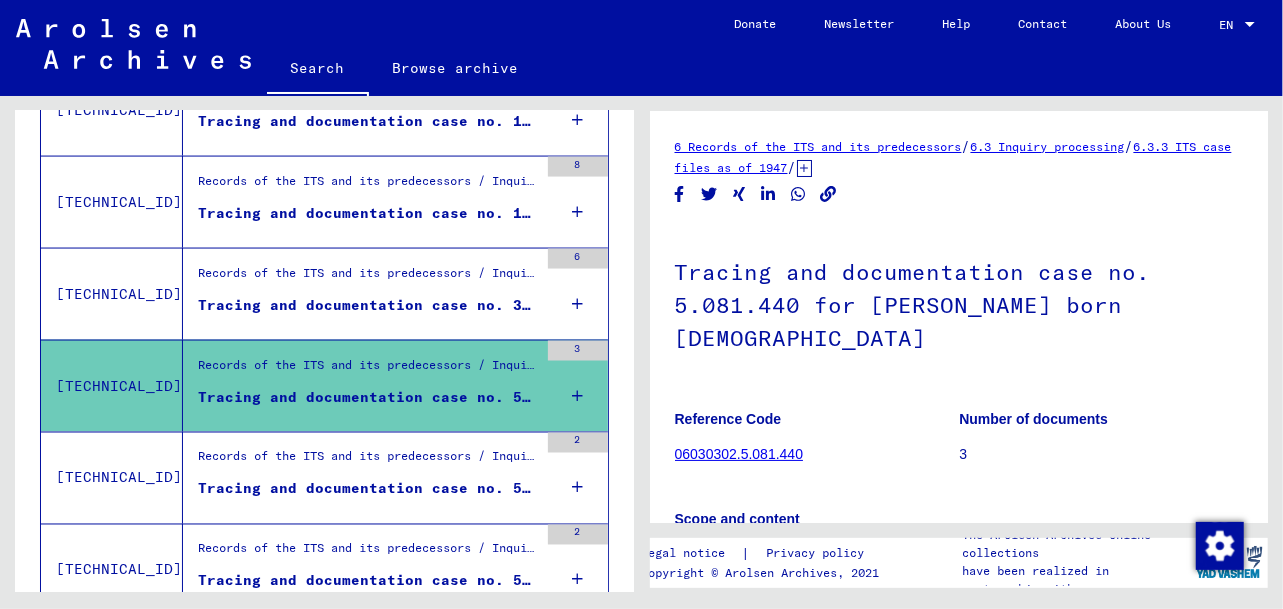 click on "Records of the ITS and its predecessors / Inquiry processing / ITS case files as of 1947 / Repository of T/D cases / Tracing and documentation cases with (T/D) numbers between 5.000.000 and 5.249.999 / Tracing and documentation cases with (T/D) numbers between 5.091.500 and 5.091.999" at bounding box center [368, 462] 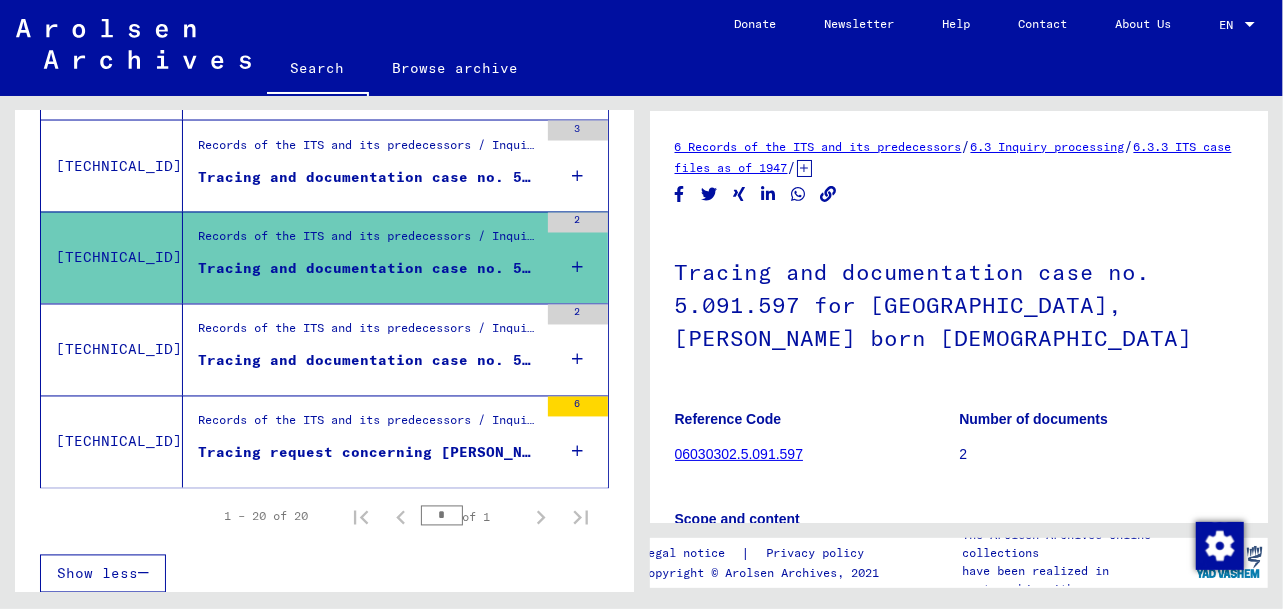 click on "Tracing and documentation case no. 5.092.072 for [PERSON_NAME] born [DEMOGRAPHIC_DATA]" at bounding box center [368, 361] 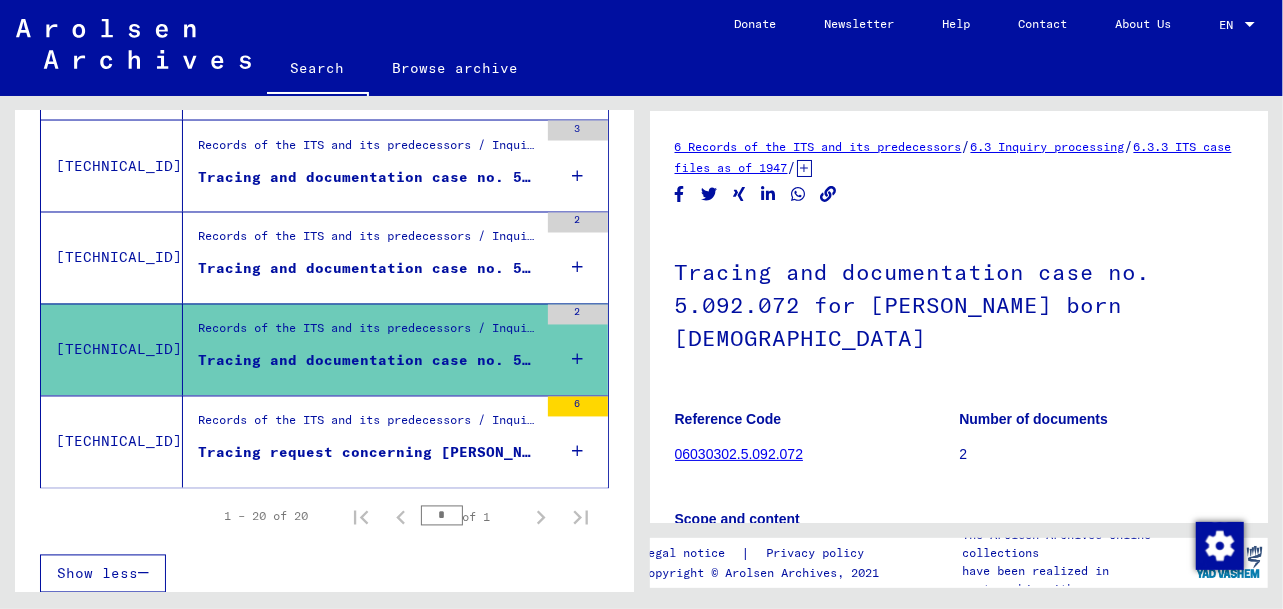 click on "Records of the ITS and its predecessors / Inquiry processing / ITS case files as of 1947 / Deposit of negatively checked enquiries filed under a "Briefnummer" / Files with "Briefnummer" from B156501 to B157000" at bounding box center (368, 426) 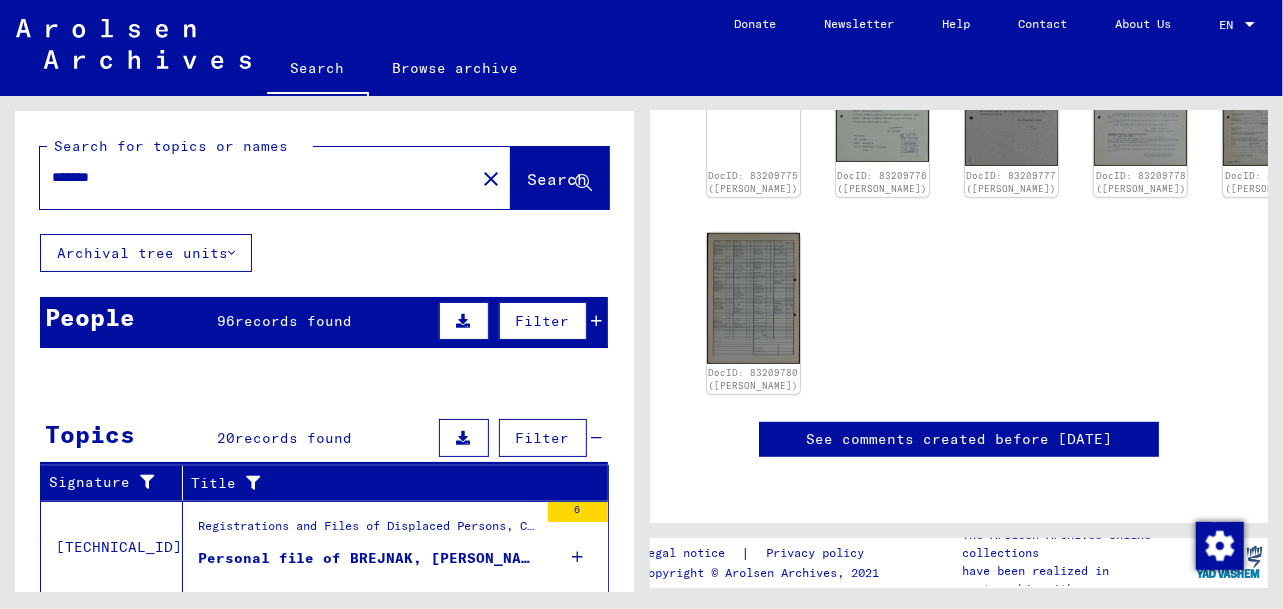 click on "*******" at bounding box center (257, 177) 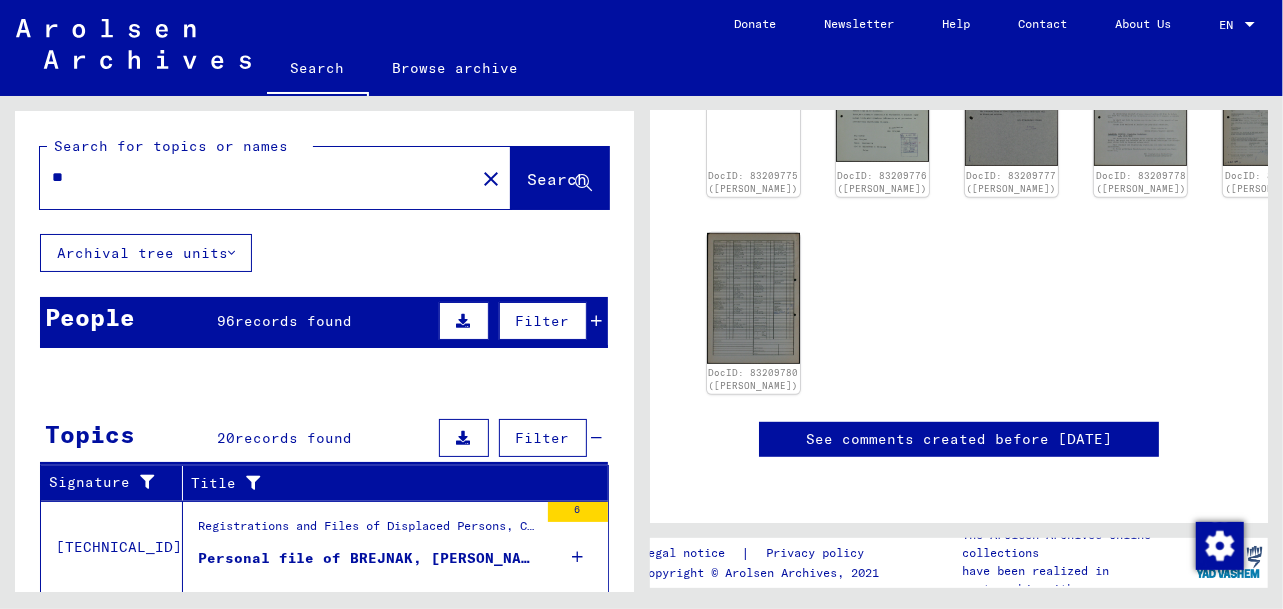 type on "*" 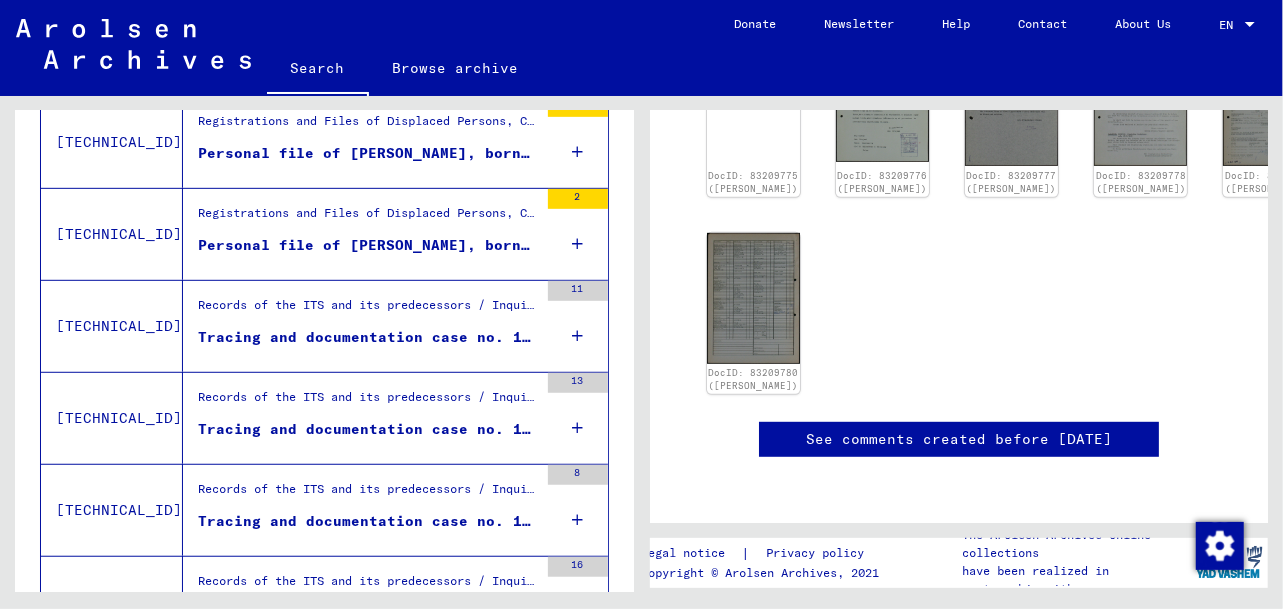 scroll, scrollTop: 600, scrollLeft: 0, axis: vertical 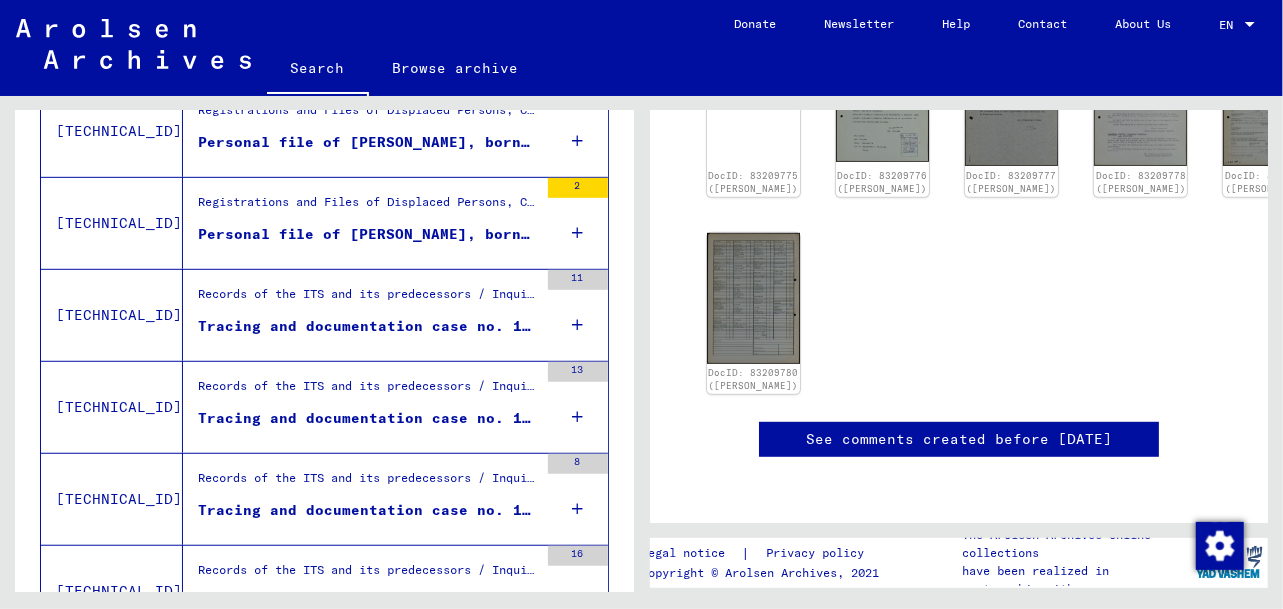 type 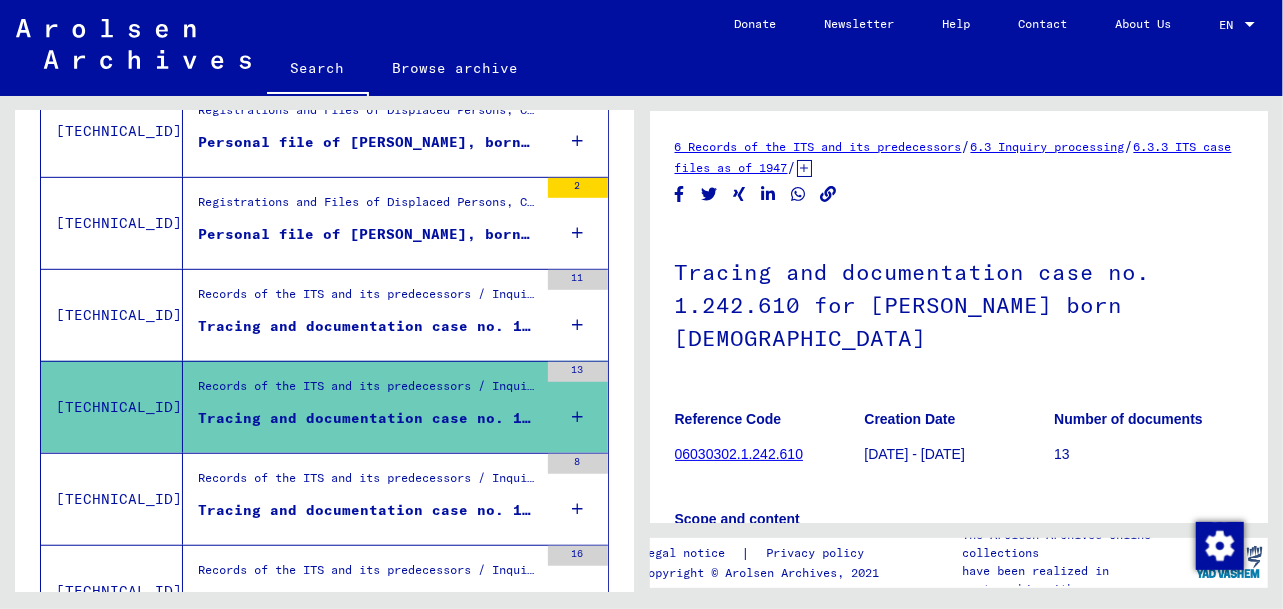 scroll, scrollTop: 0, scrollLeft: 0, axis: both 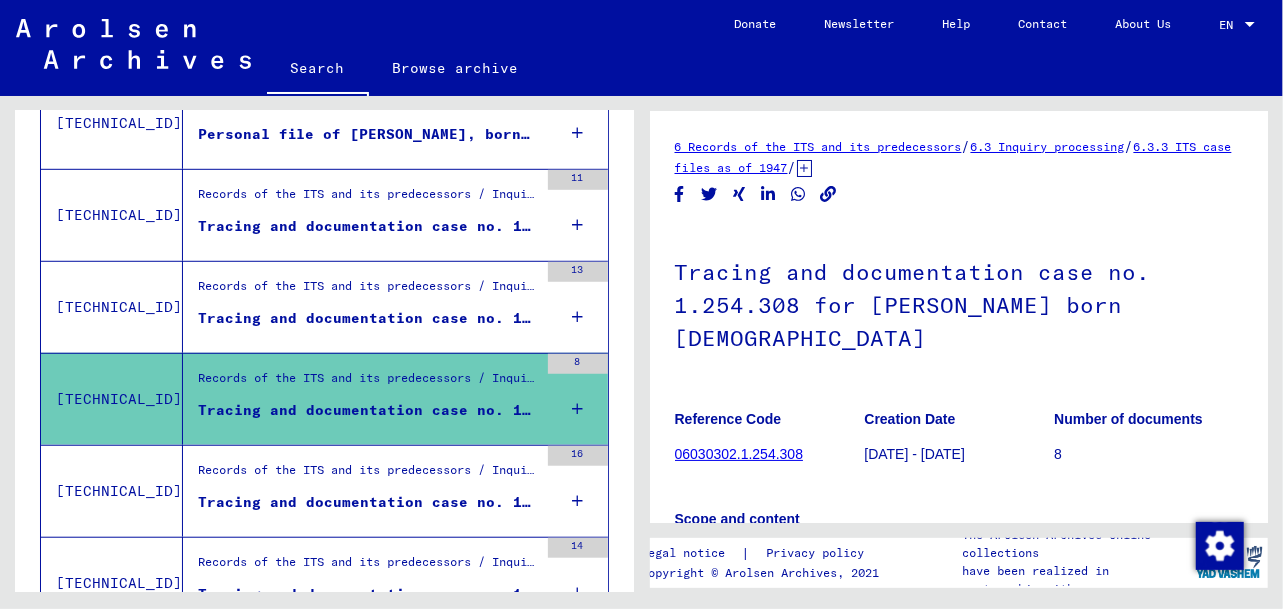 click on "Records of the ITS and its predecessors / Inquiry processing / ITS case files as of 1947 / Repository of T/D cases / Tracing and documentation cases with (T/D) numbers between 1.250.000 and 1.499.999 / Tracing and documentation cases with (T/D) numbers between 1.255.500 and 1.255.999" at bounding box center (368, 475) 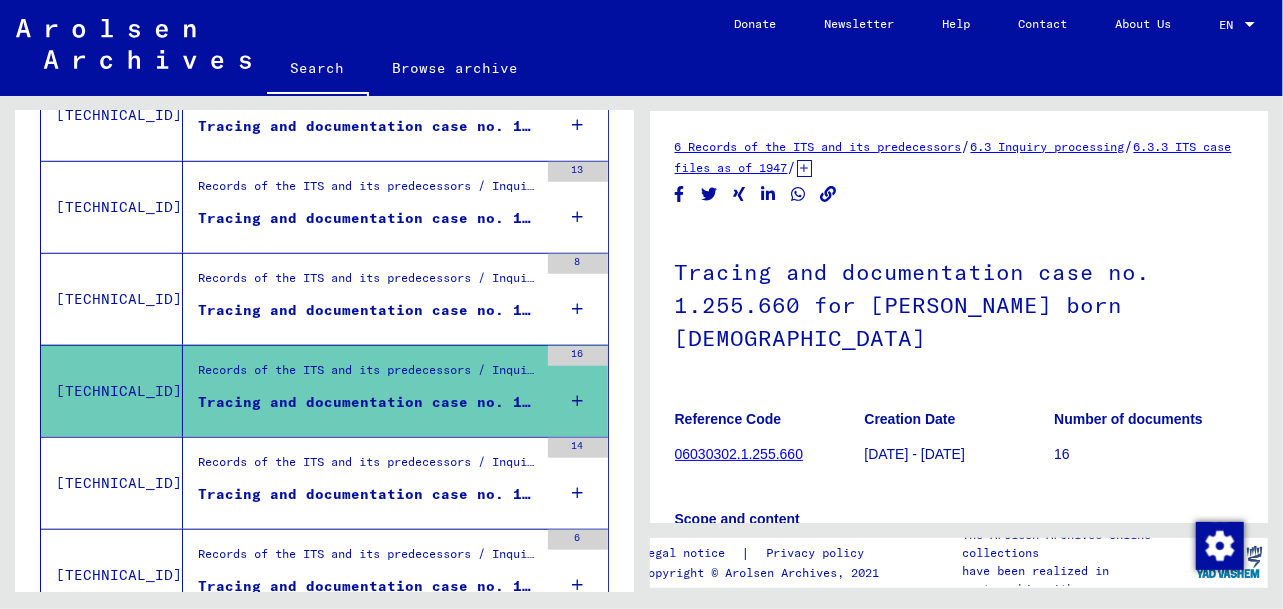 click on "Records of the ITS and its predecessors / Inquiry processing / ITS case files as of 1947 / Repository of T/D cases / Tracing and documentation cases with (T/D) numbers between 1.250.000 and 1.499.999 / Tracing and documentation cases with (T/D) numbers between 1.267.500 and 1.267.999" at bounding box center [368, 468] 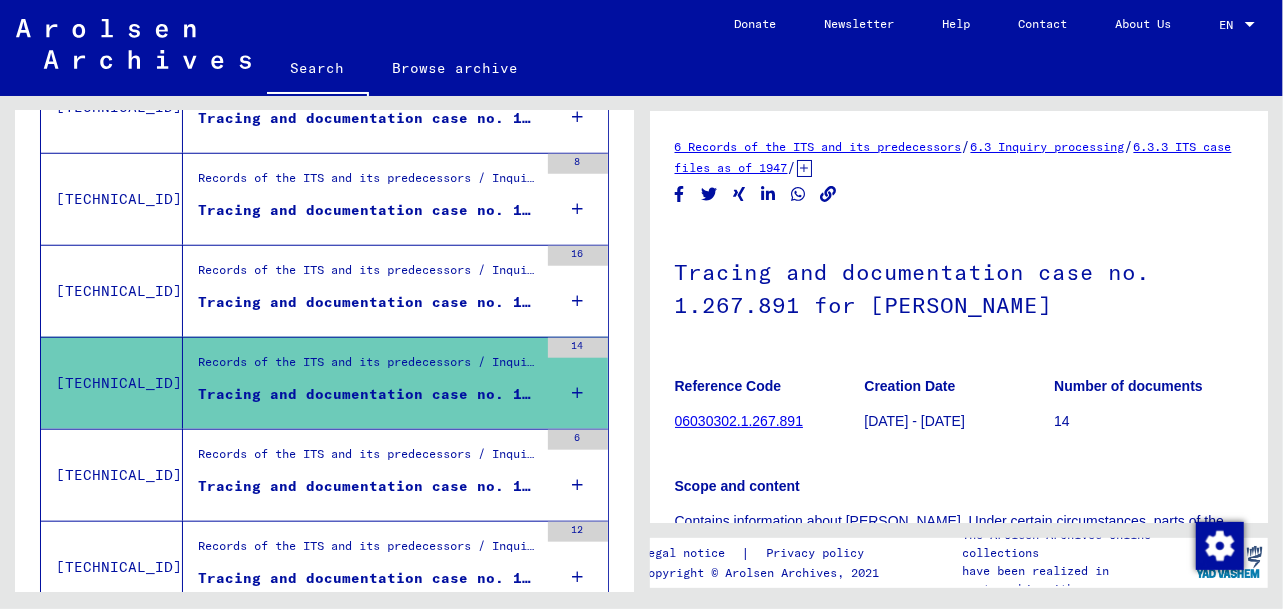 click on "Tracing and documentation case no. 1.337.572 for [PERSON_NAME] born [DEMOGRAPHIC_DATA]" at bounding box center [368, 486] 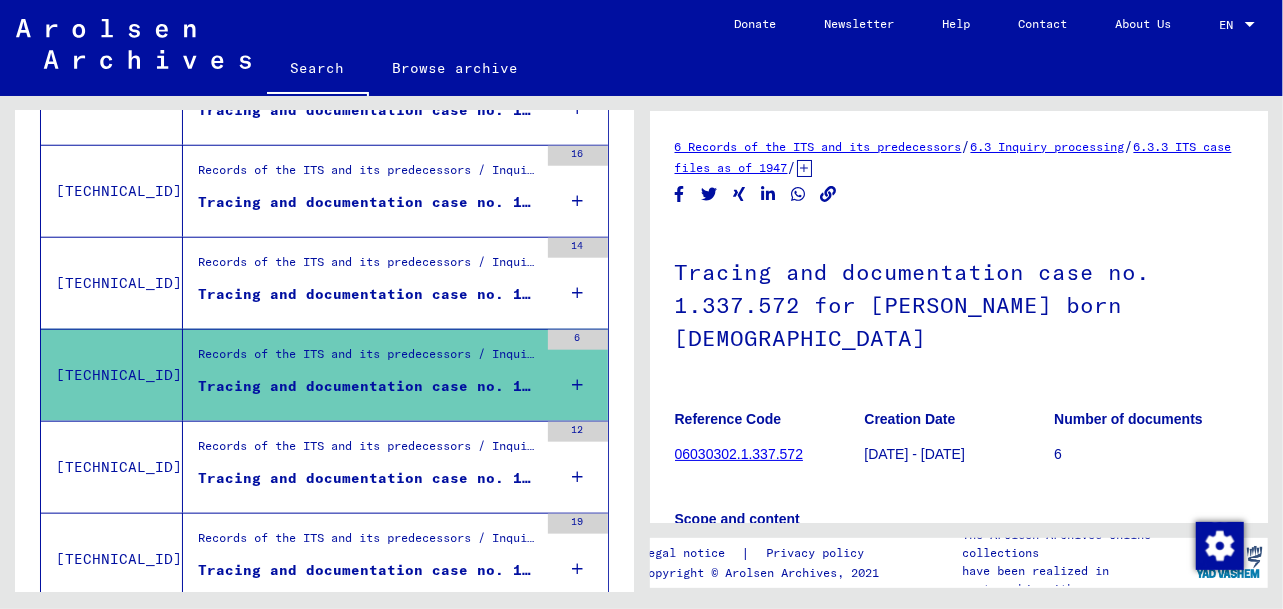 click on "Tracing and documentation case no. 1.443.160 for [PERSON_NAME] born [DEMOGRAPHIC_DATA]" at bounding box center [368, 478] 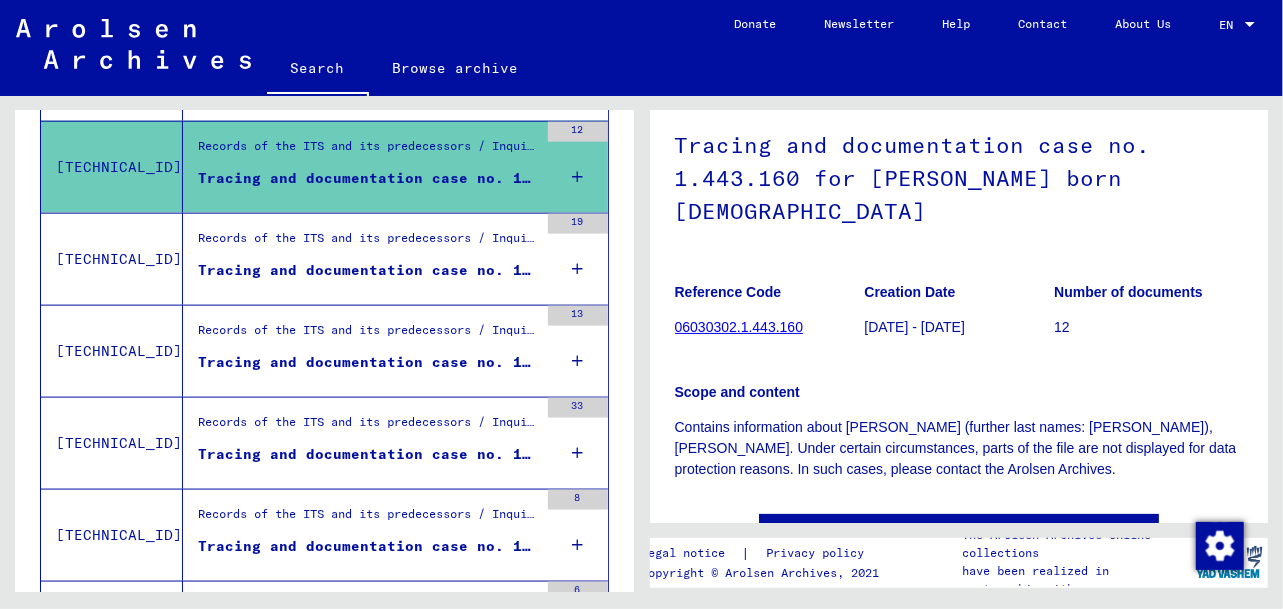 scroll, scrollTop: 0, scrollLeft: 0, axis: both 